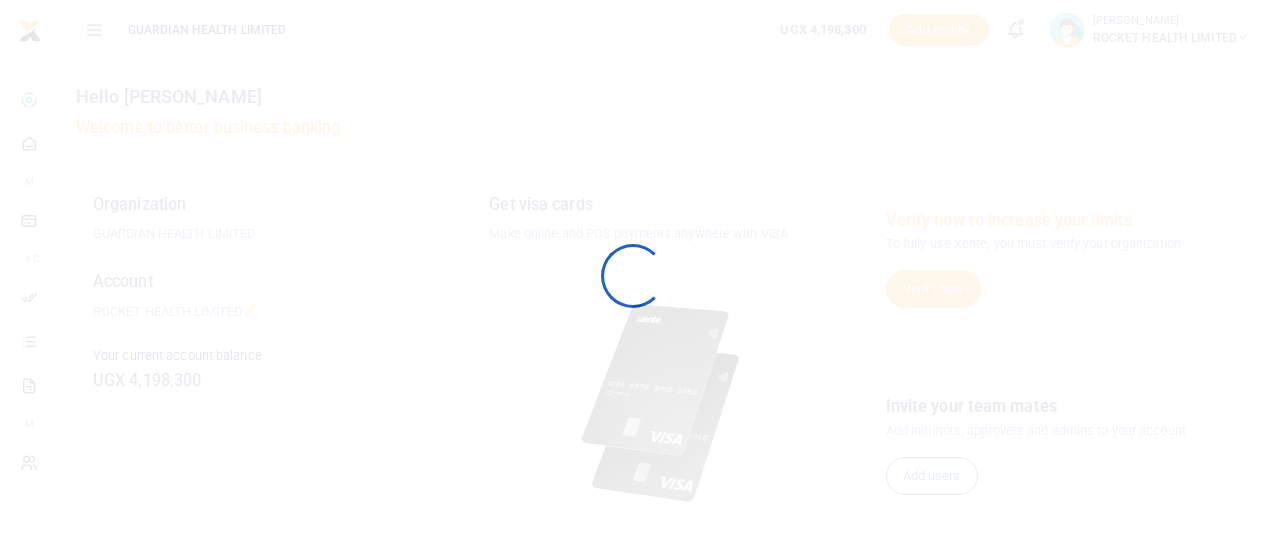 scroll, scrollTop: 0, scrollLeft: 0, axis: both 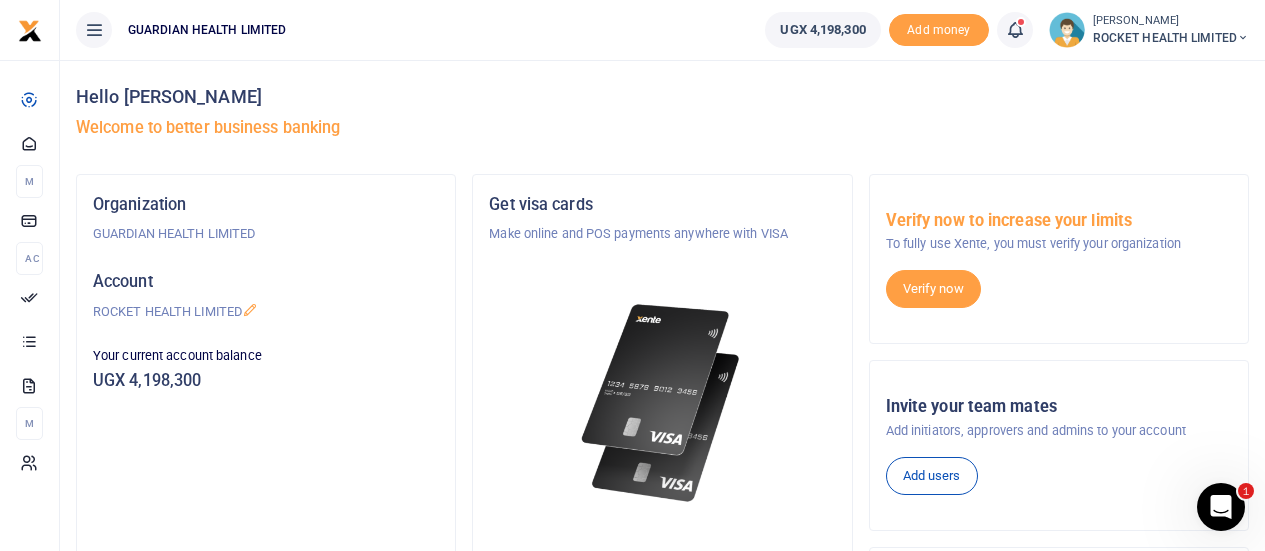 click on "UGX 4,198,300
Add money
Notifications  22
Transactions to act upon You have 22 awaiting for your to act on
Logout" at bounding box center (1007, 30) 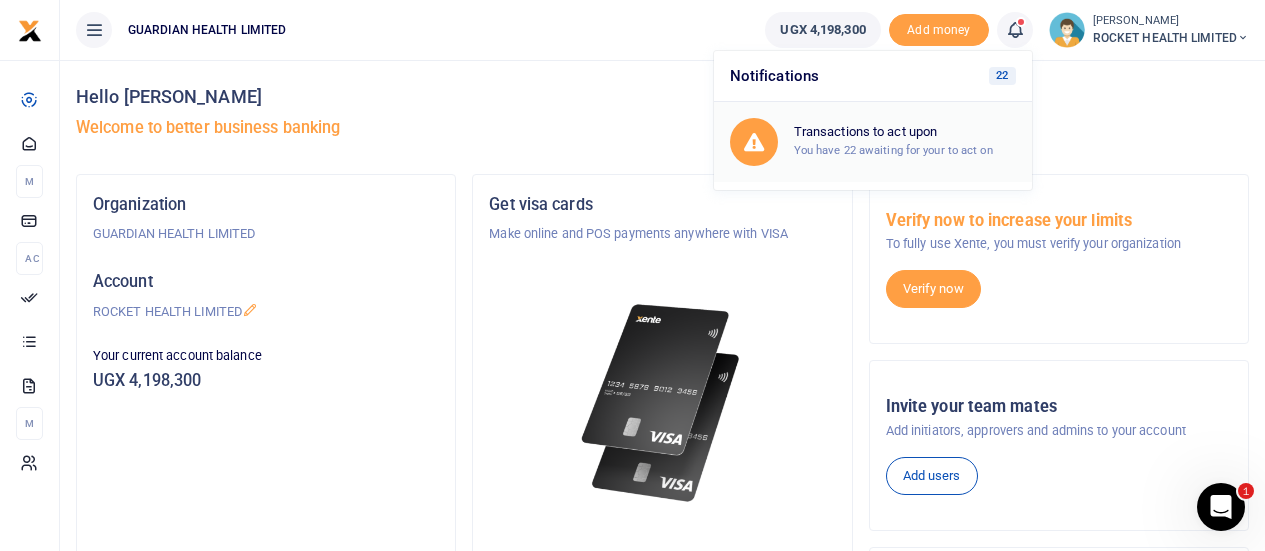 click on "Transactions to act upon
You have 22 awaiting for your to act on" at bounding box center (905, 141) 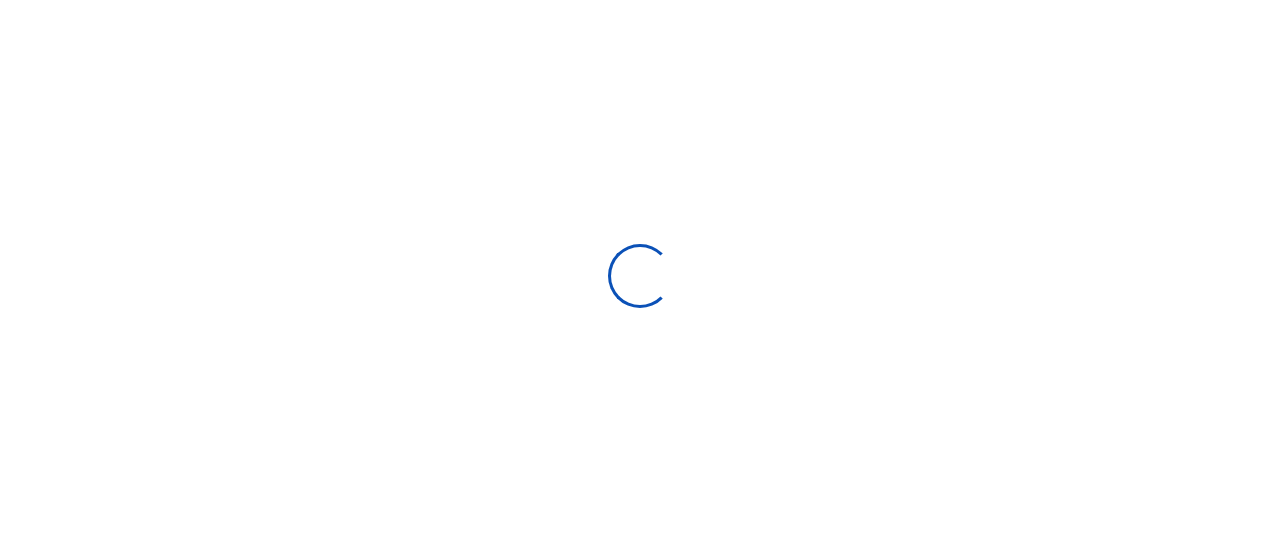 scroll, scrollTop: 0, scrollLeft: 0, axis: both 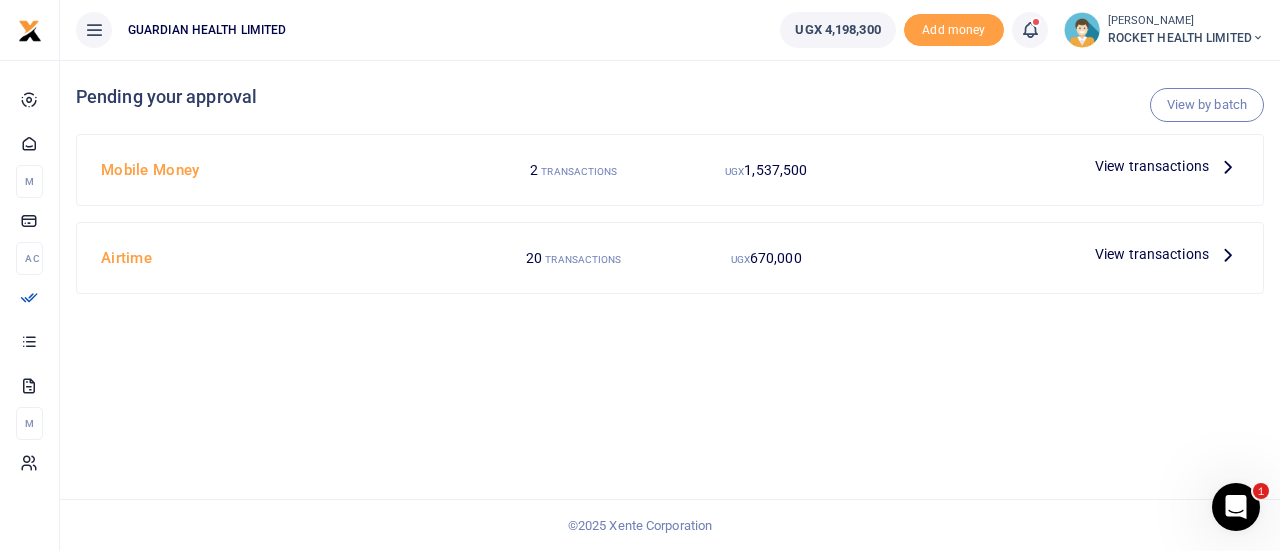 click on "TRANSACTIONS" at bounding box center [579, 171] 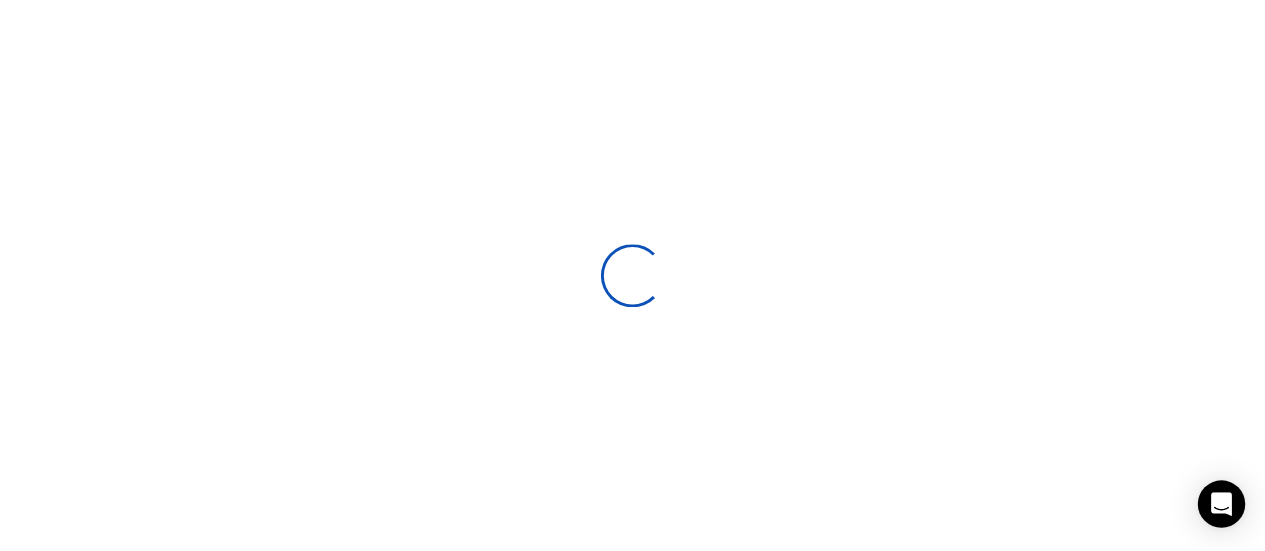 scroll, scrollTop: 0, scrollLeft: 0, axis: both 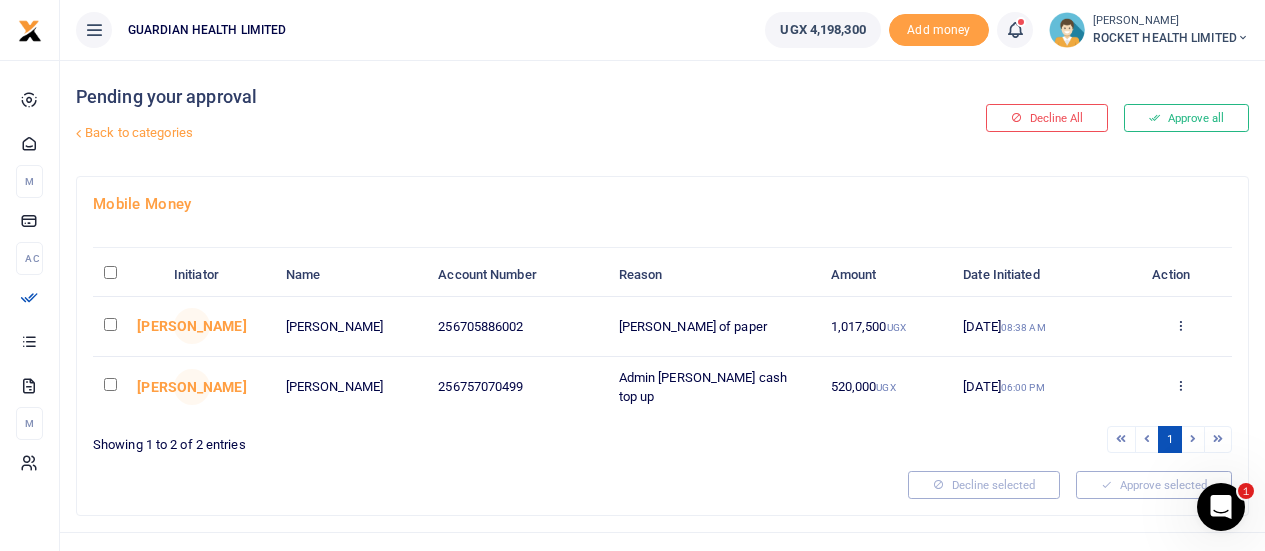 click at bounding box center [110, 324] 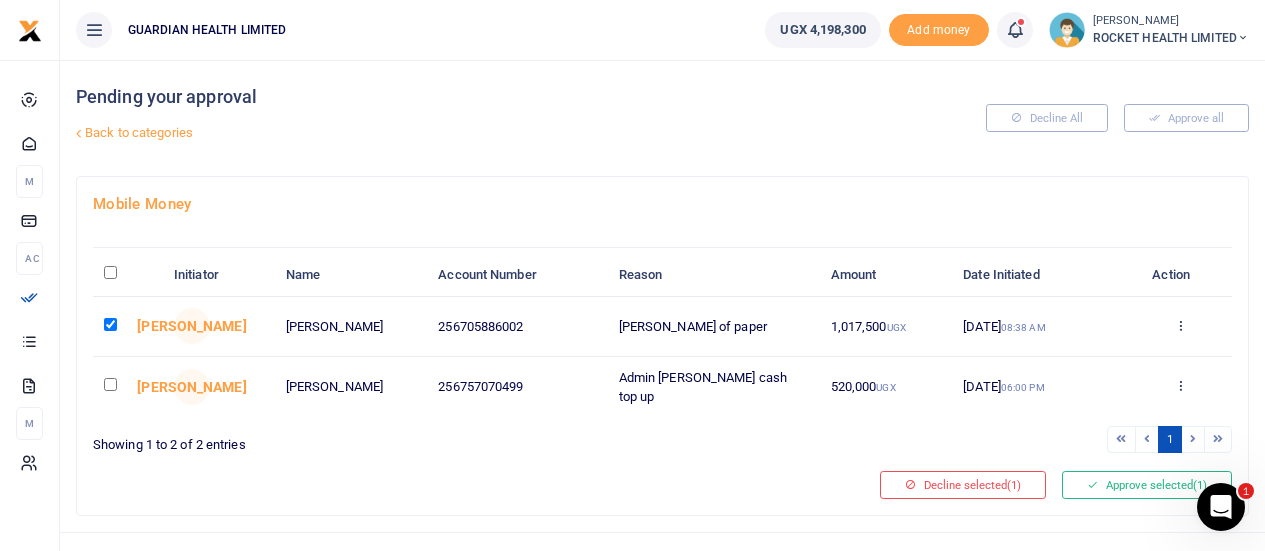 click at bounding box center (110, 384) 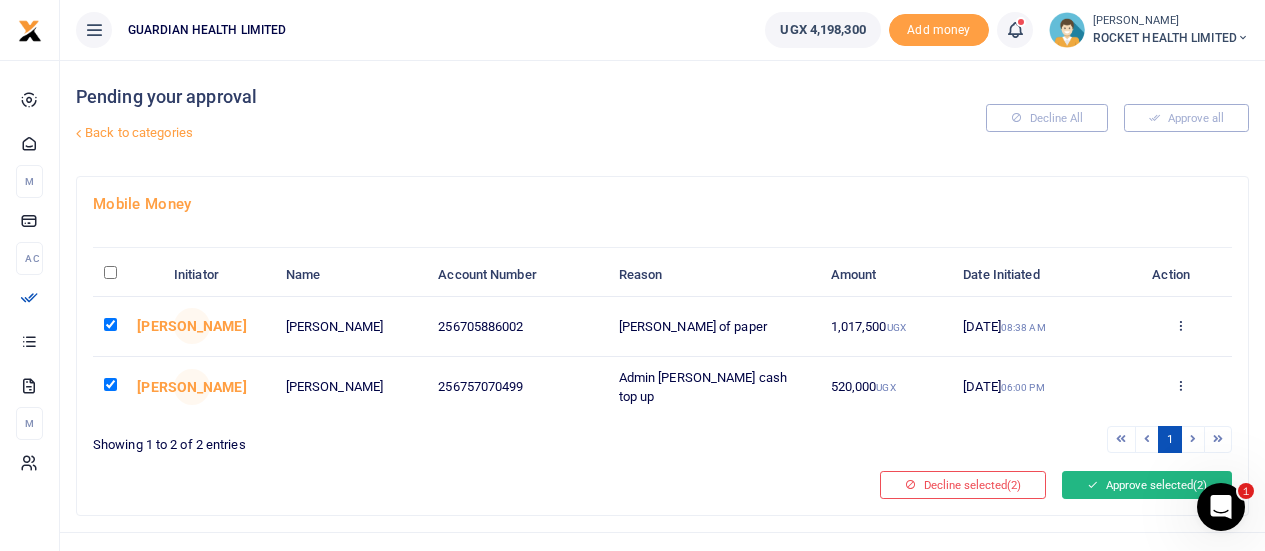 click on "Approve selected  (2)" at bounding box center [1147, 485] 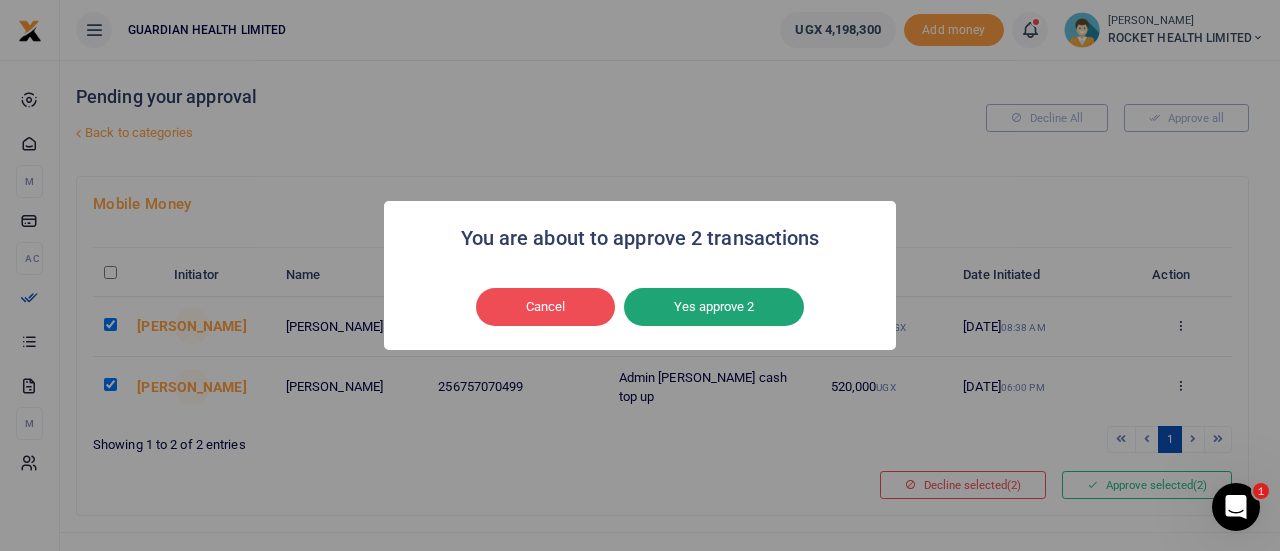 click on "Yes approve 2" at bounding box center (714, 307) 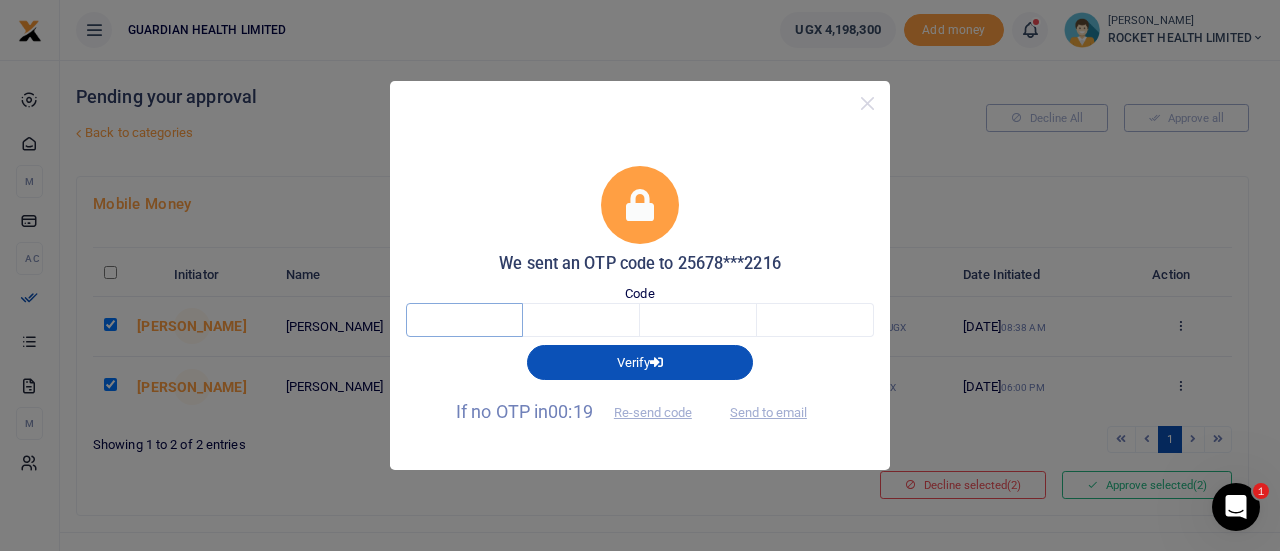 click at bounding box center [464, 320] 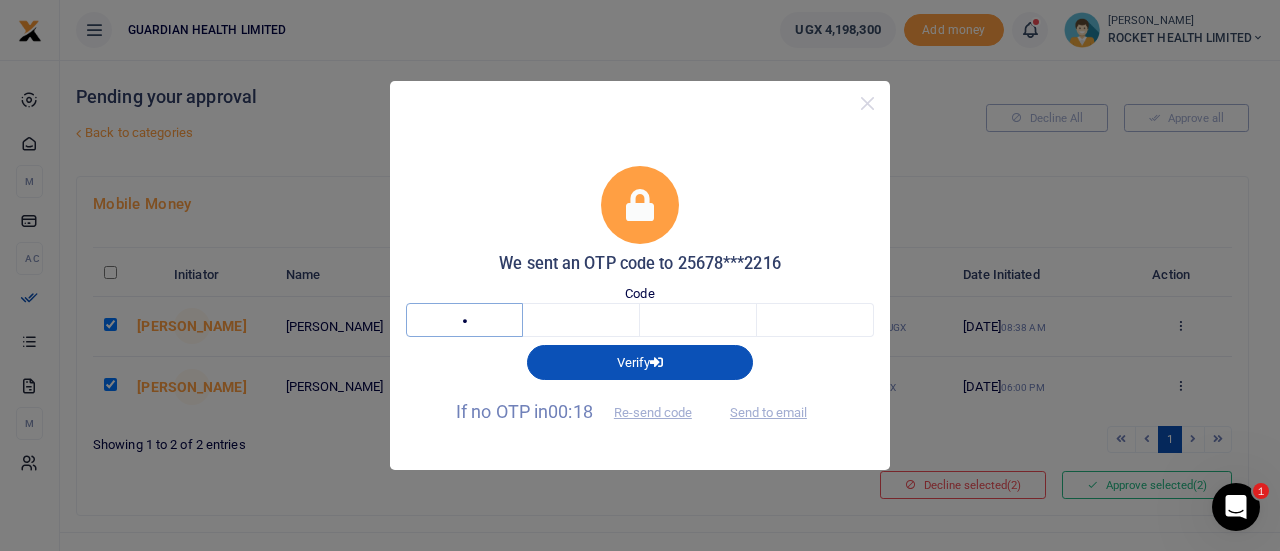 type on "7" 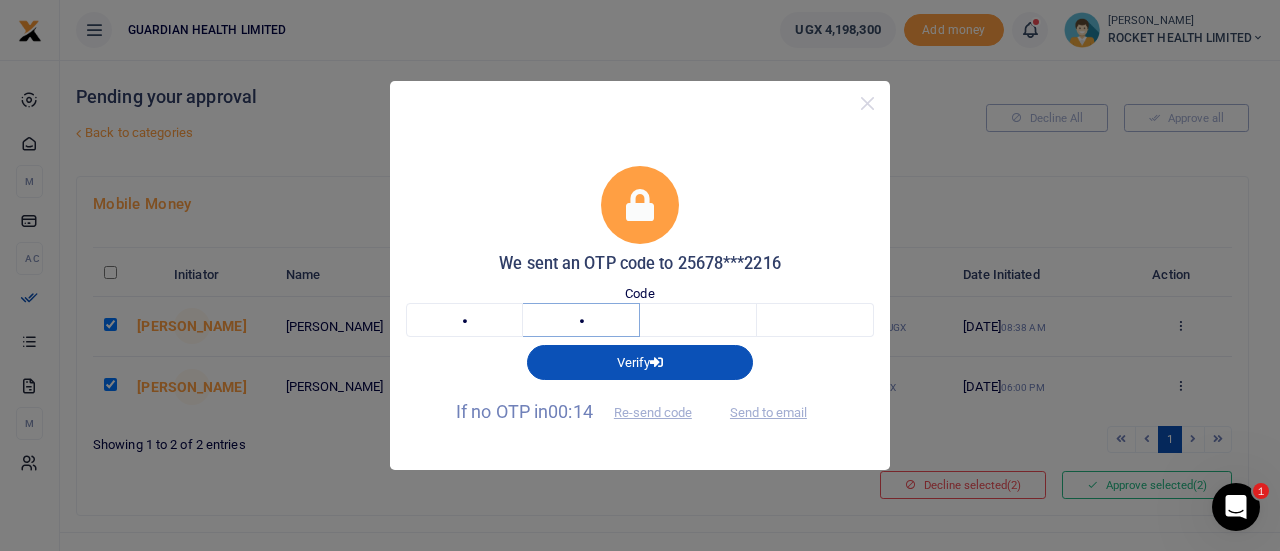 type on "2" 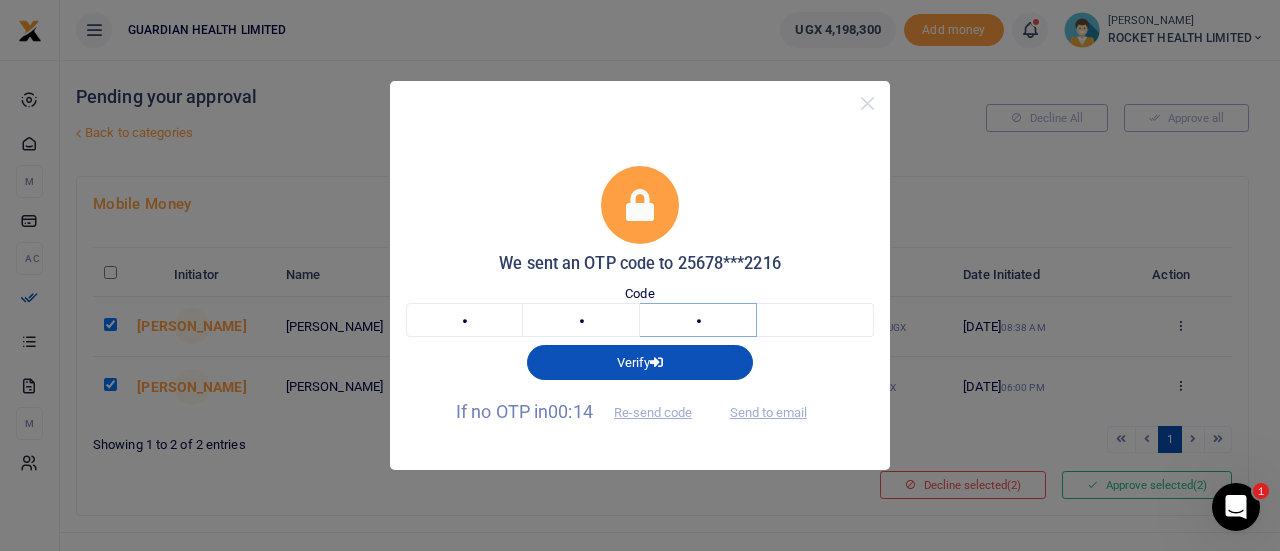 type on "3" 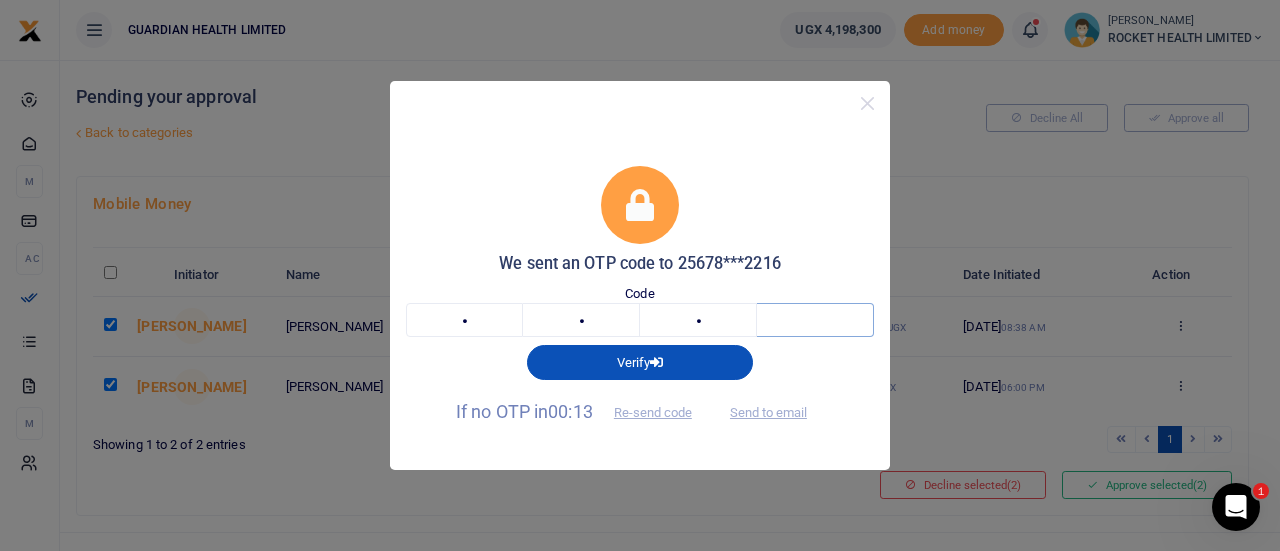 type on "0" 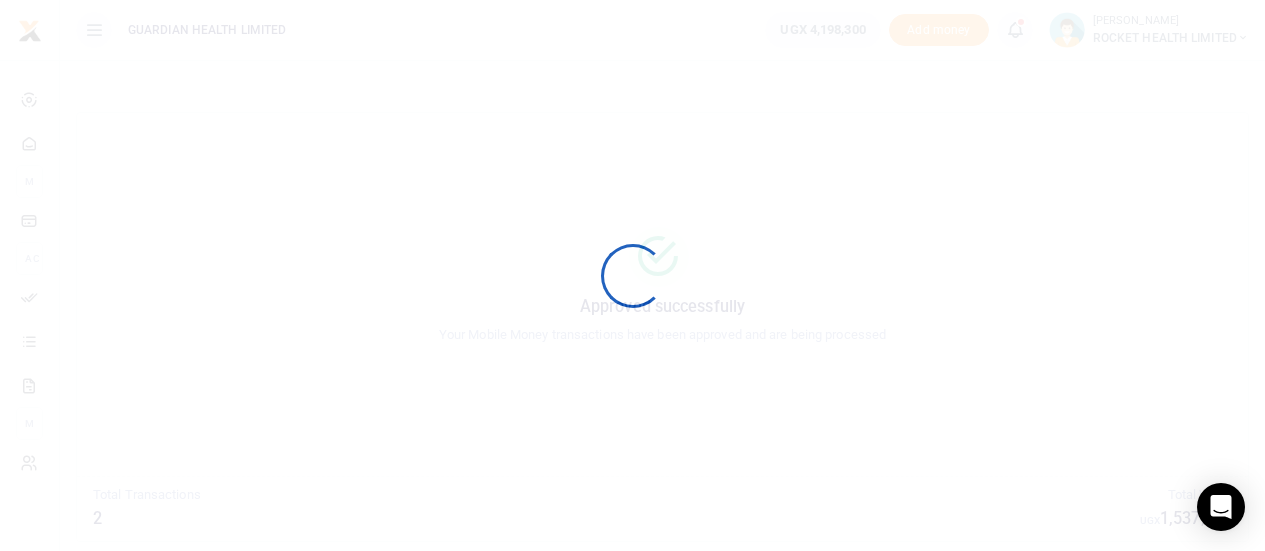 scroll, scrollTop: 0, scrollLeft: 0, axis: both 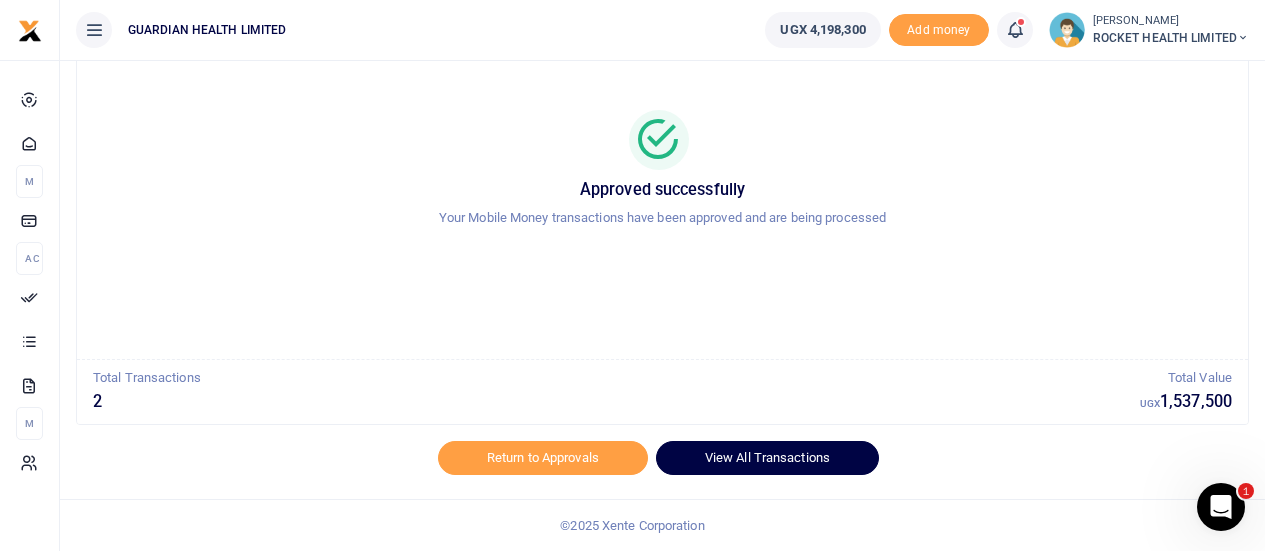 click on "View All Transactions" at bounding box center [767, 458] 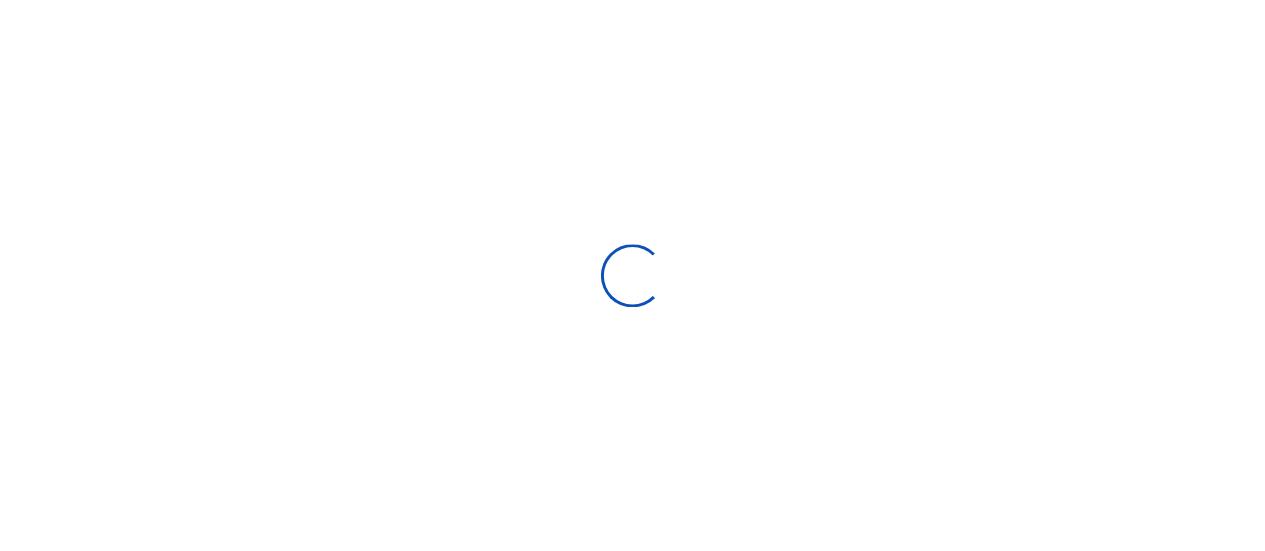 scroll, scrollTop: 0, scrollLeft: 0, axis: both 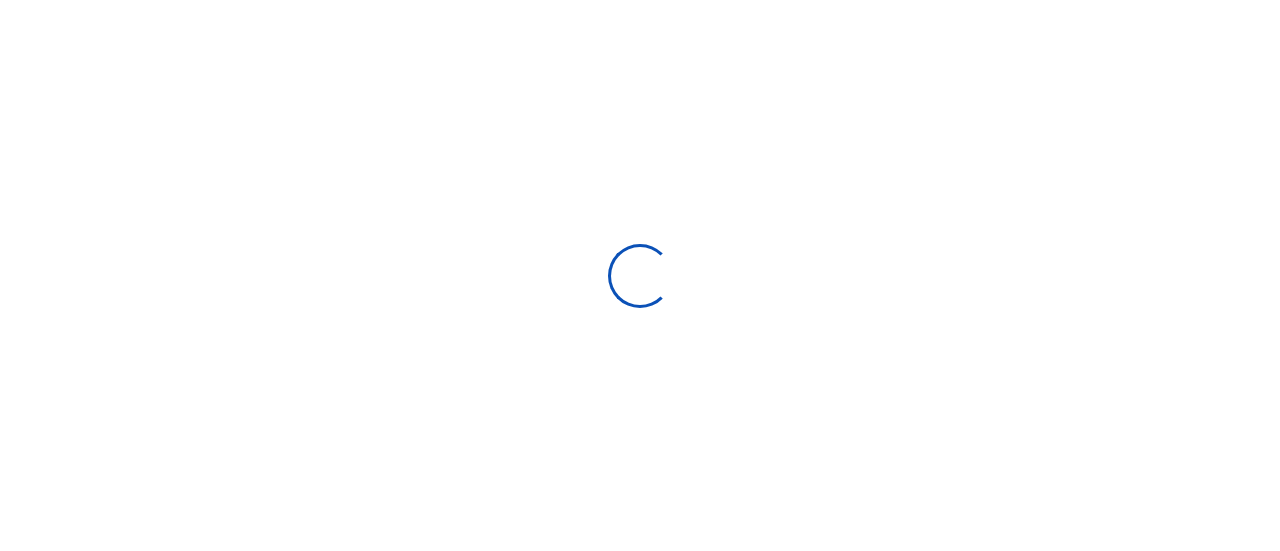 select 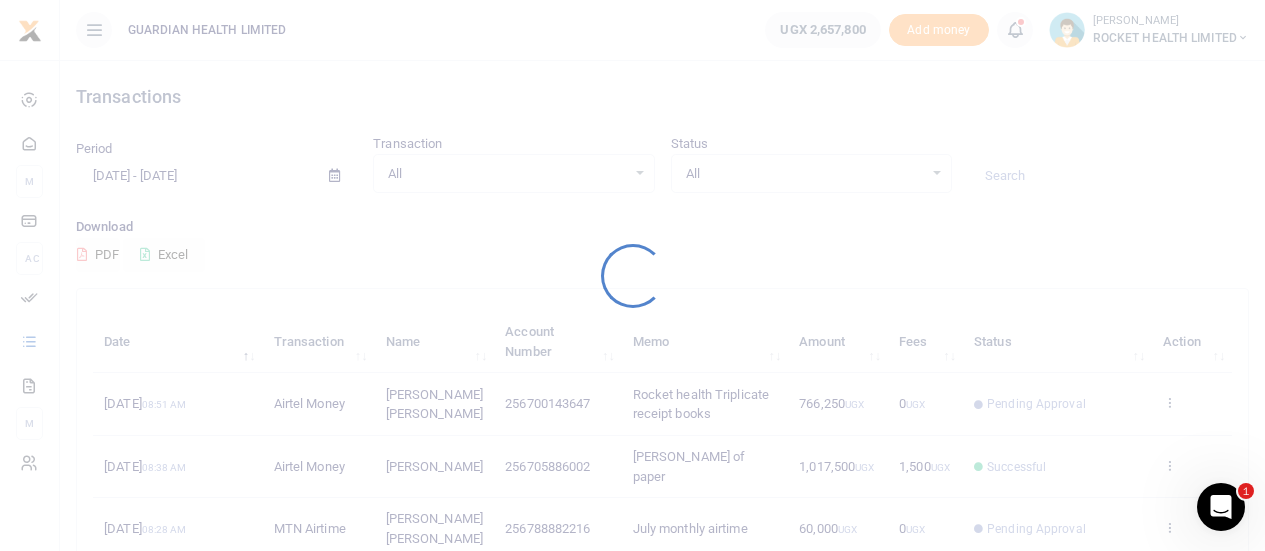 scroll, scrollTop: 0, scrollLeft: 0, axis: both 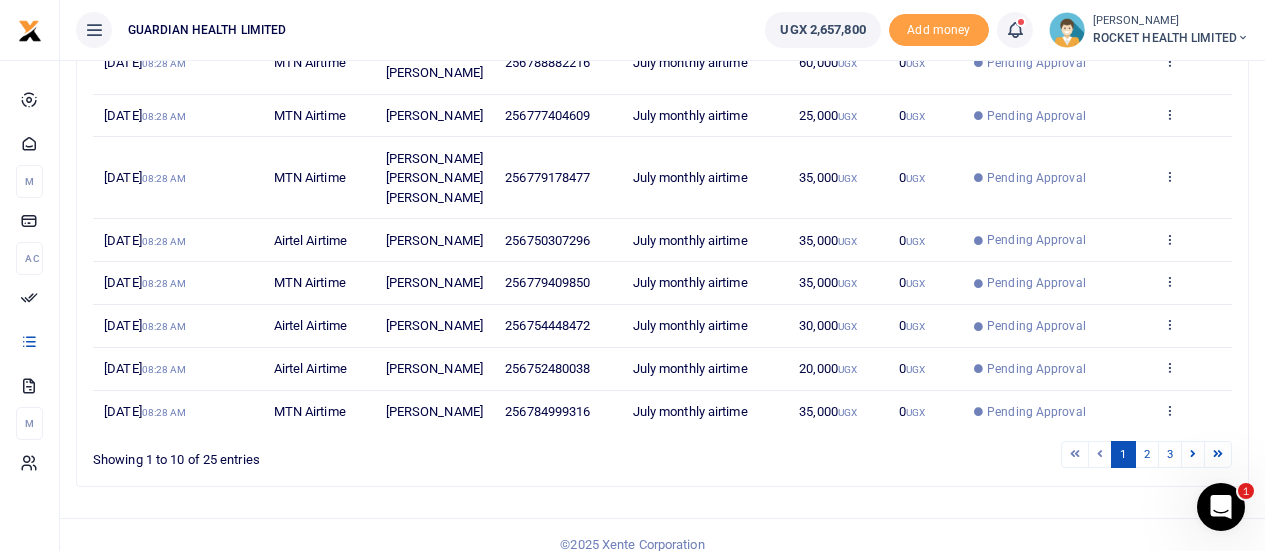 click at bounding box center [1015, 30] 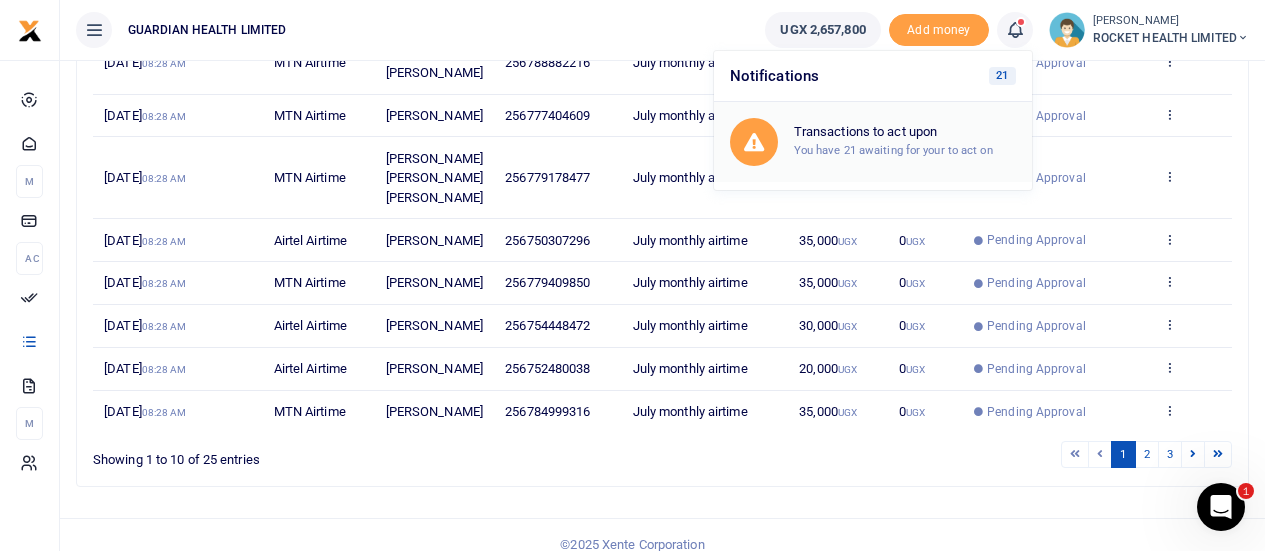 click on "Transactions to act upon" at bounding box center (905, 132) 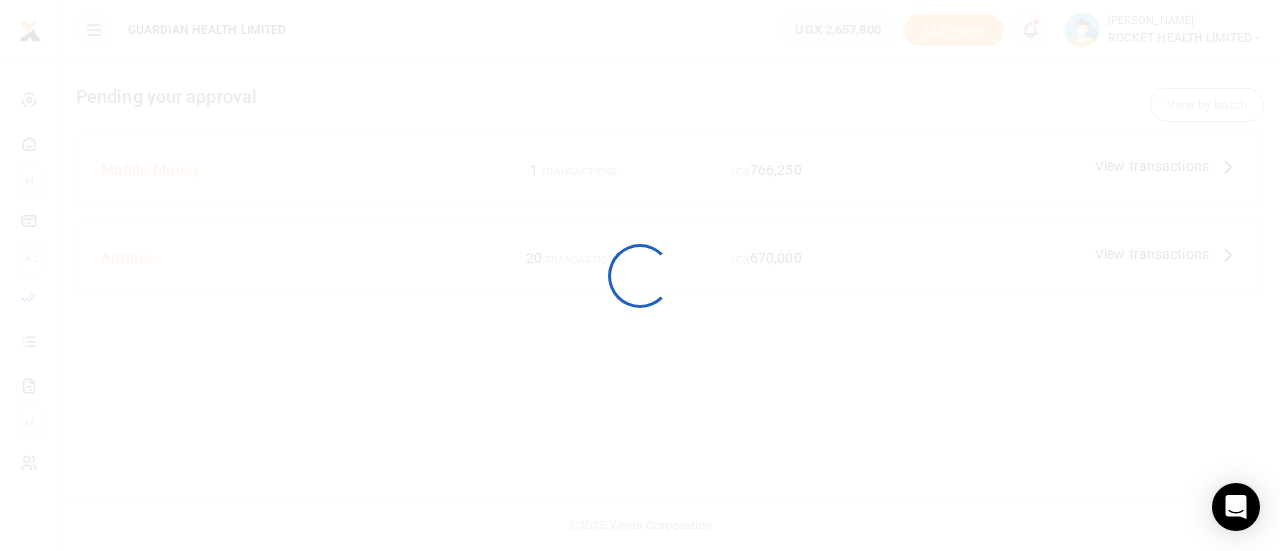 scroll, scrollTop: 0, scrollLeft: 0, axis: both 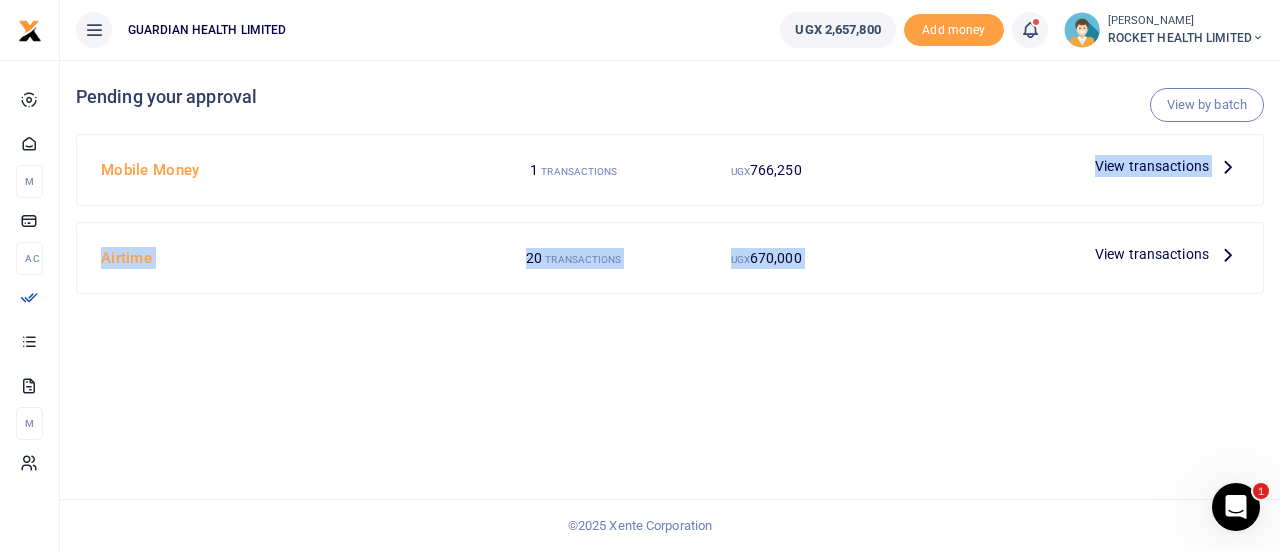 drag, startPoint x: 0, startPoint y: 0, endPoint x: 1077, endPoint y: 246, distance: 1104.7375 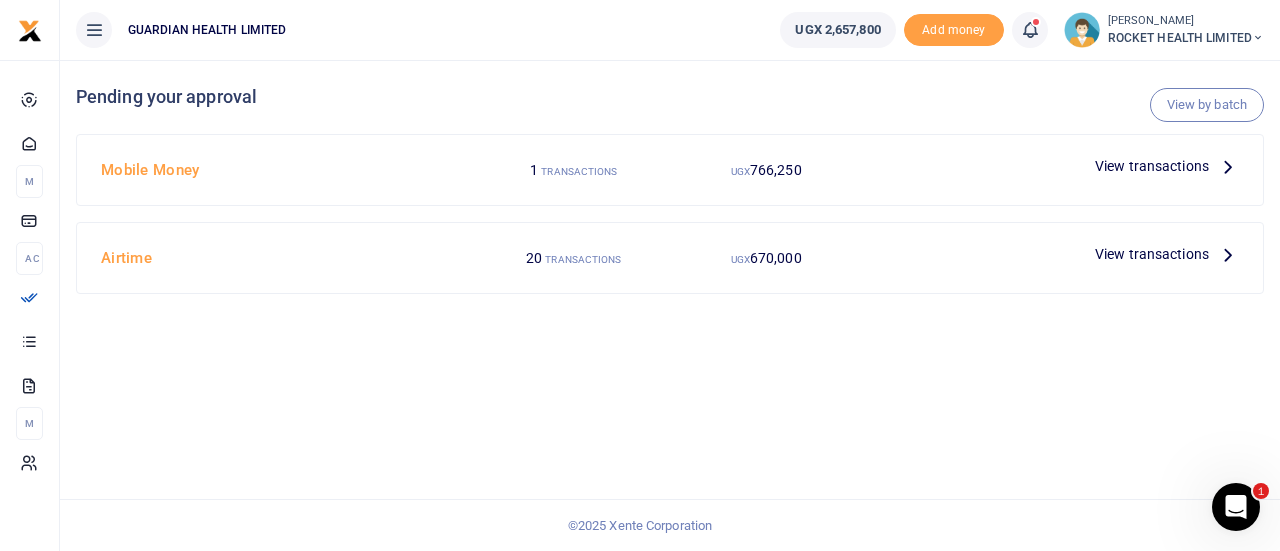 click on "View transactions" at bounding box center [1167, 254] 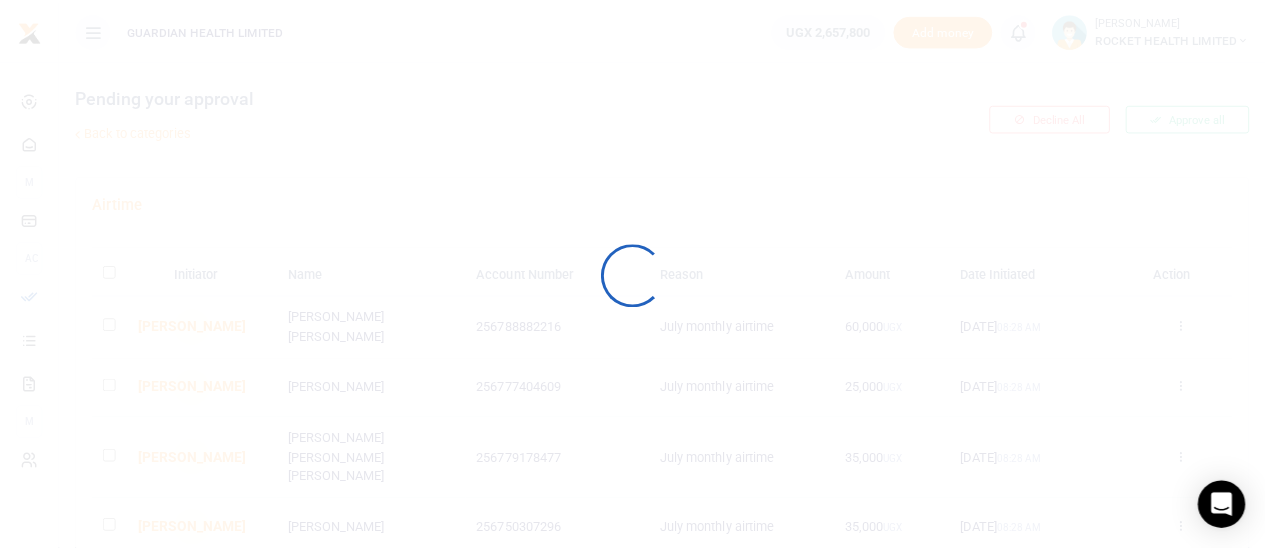 scroll, scrollTop: 0, scrollLeft: 0, axis: both 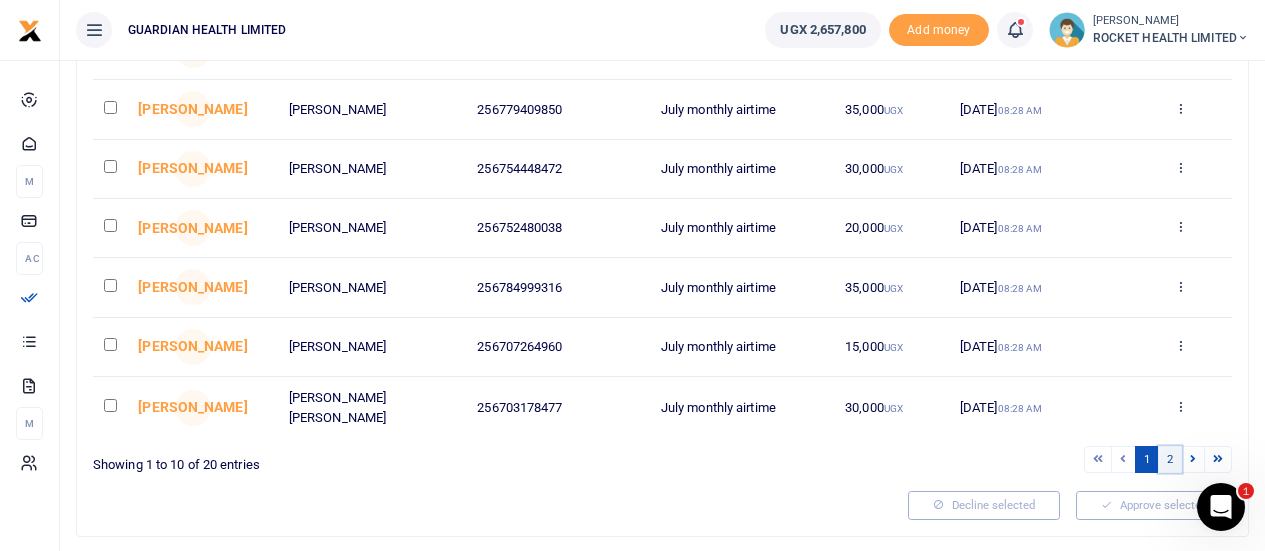 click on "2" at bounding box center (1170, 459) 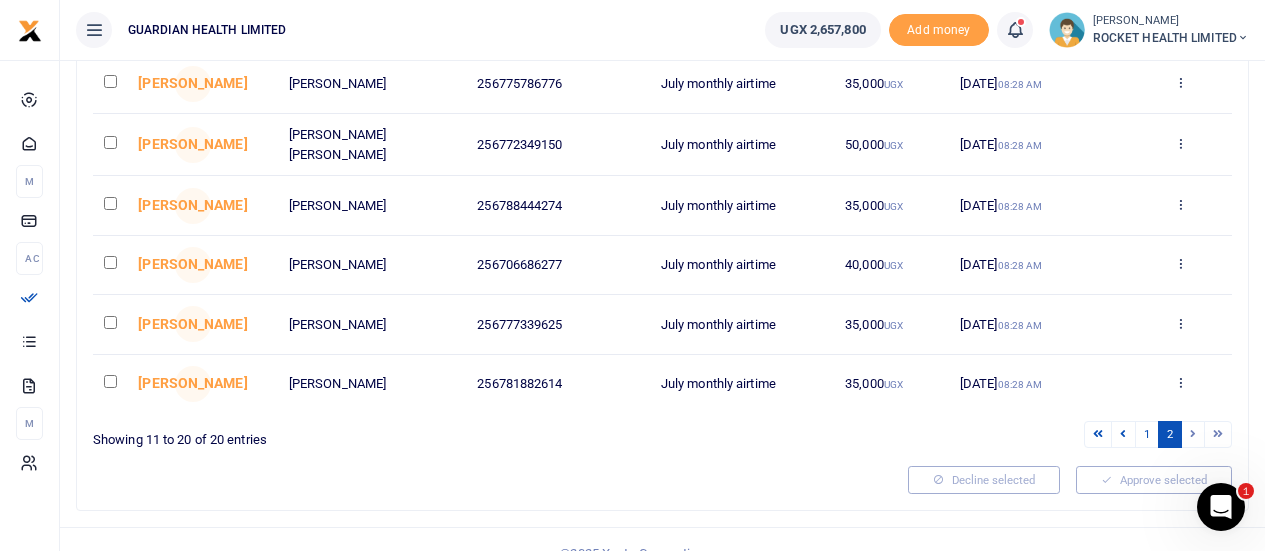 scroll, scrollTop: 505, scrollLeft: 0, axis: vertical 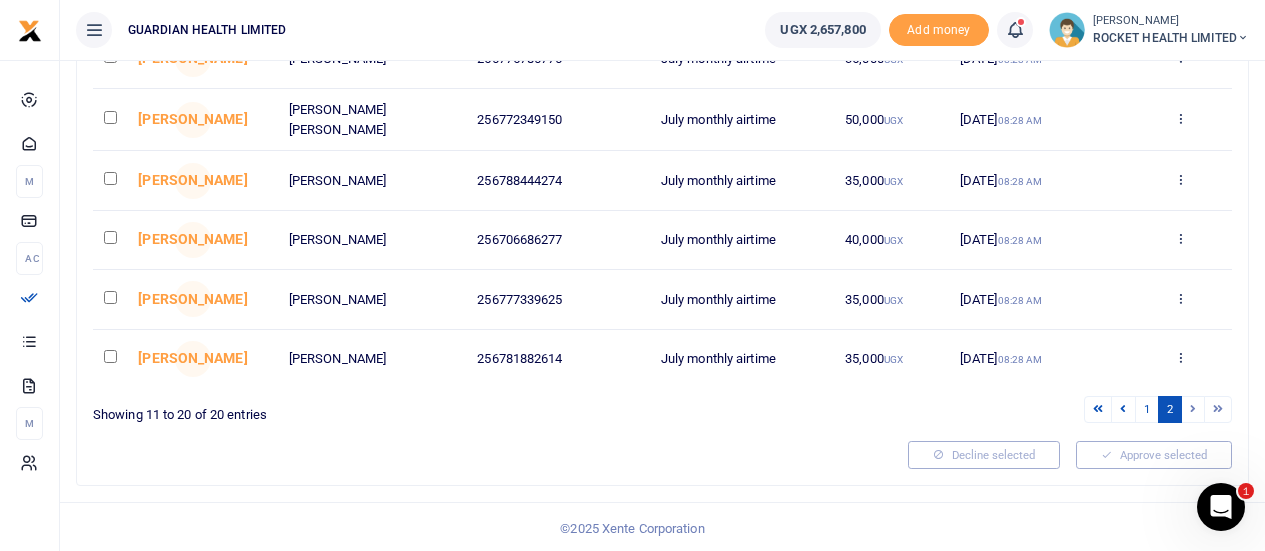 click at bounding box center (1193, 409) 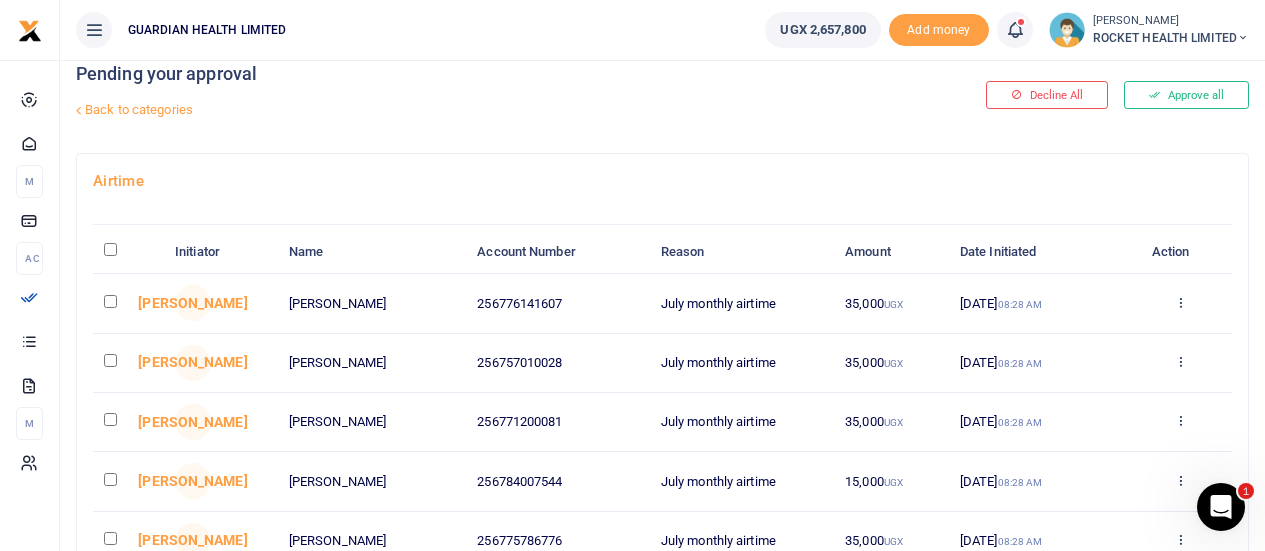 scroll, scrollTop: 505, scrollLeft: 0, axis: vertical 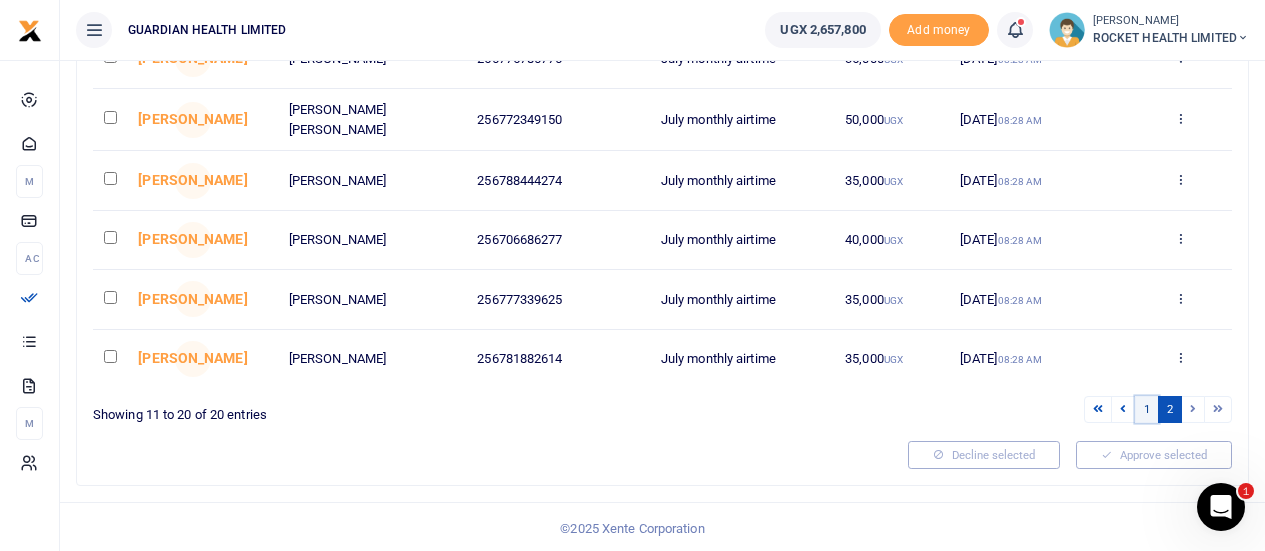 click on "1" at bounding box center [1147, 409] 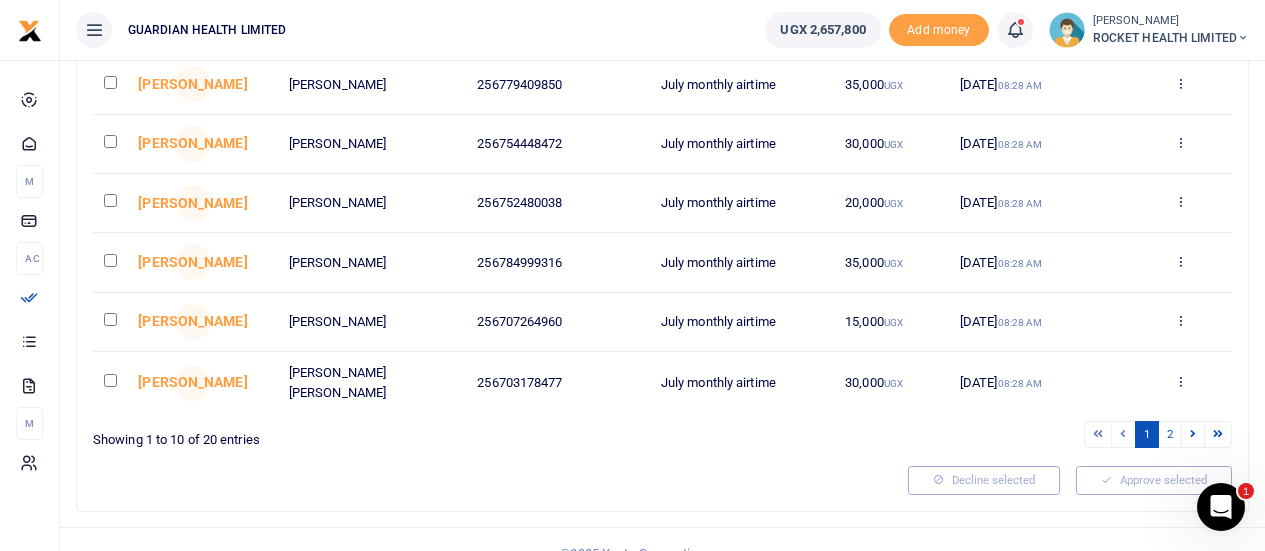 scroll, scrollTop: 23, scrollLeft: 0, axis: vertical 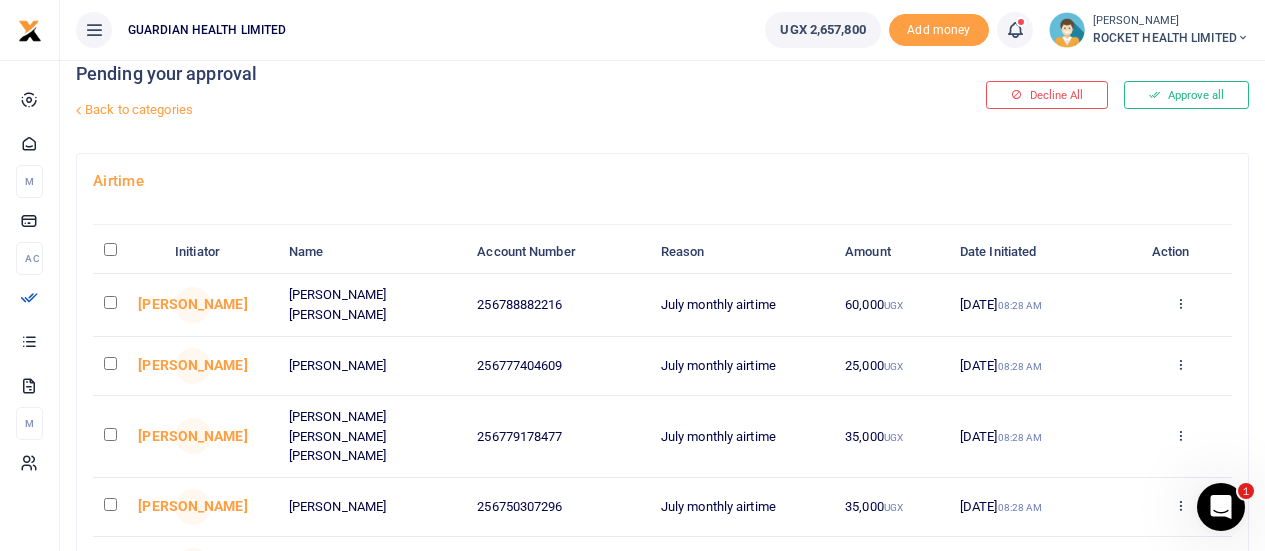 click at bounding box center (128, 305) 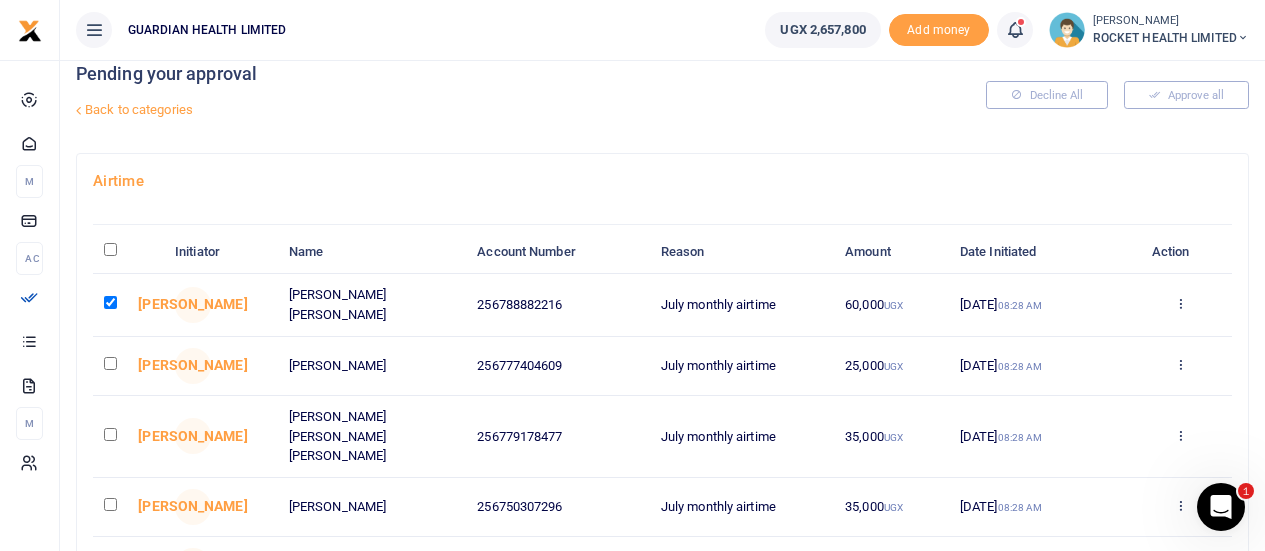 click at bounding box center (110, 363) 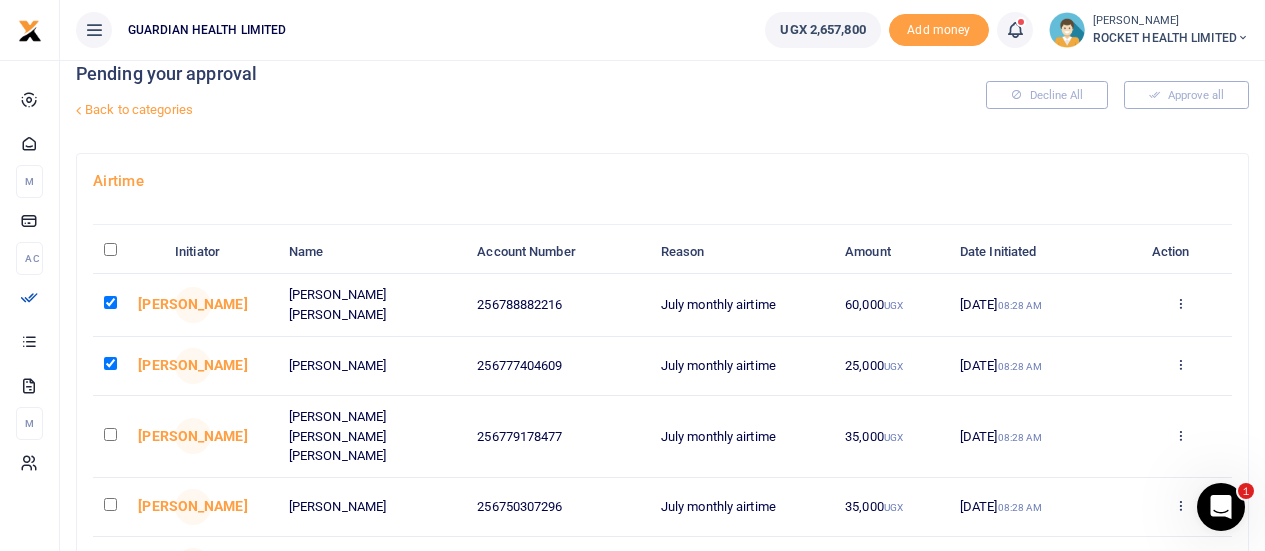 click at bounding box center [110, 434] 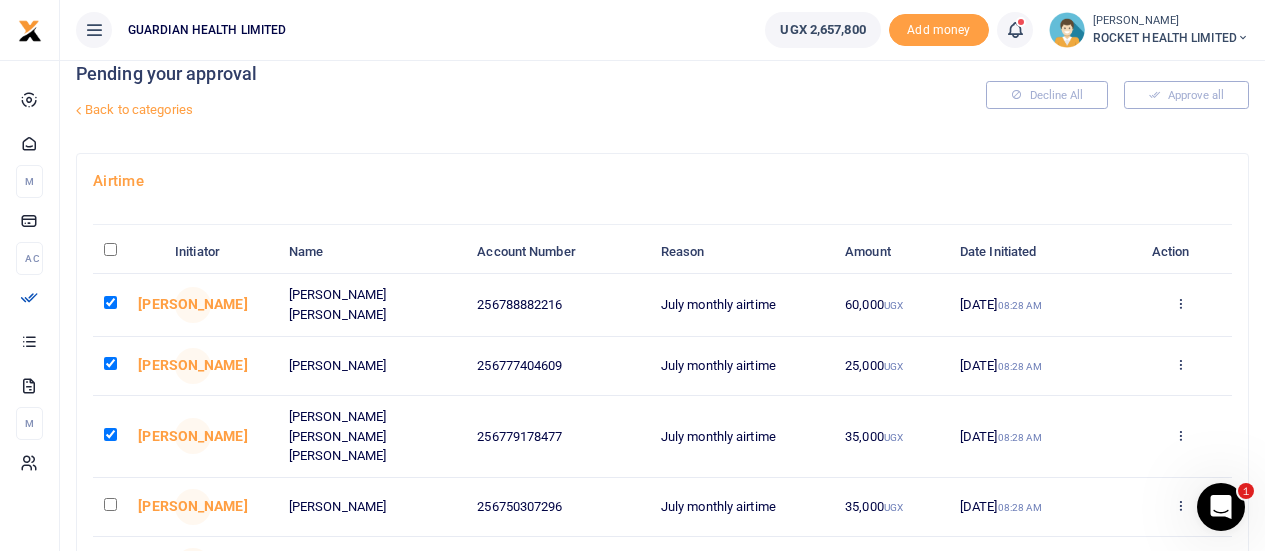 click at bounding box center (110, 504) 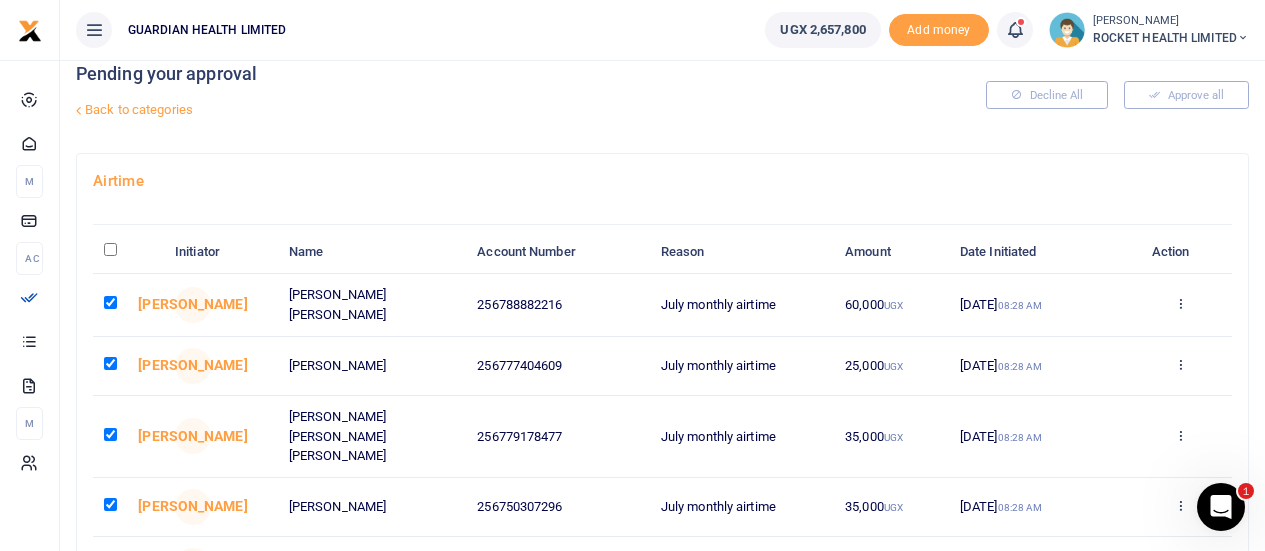 click at bounding box center (110, 564) 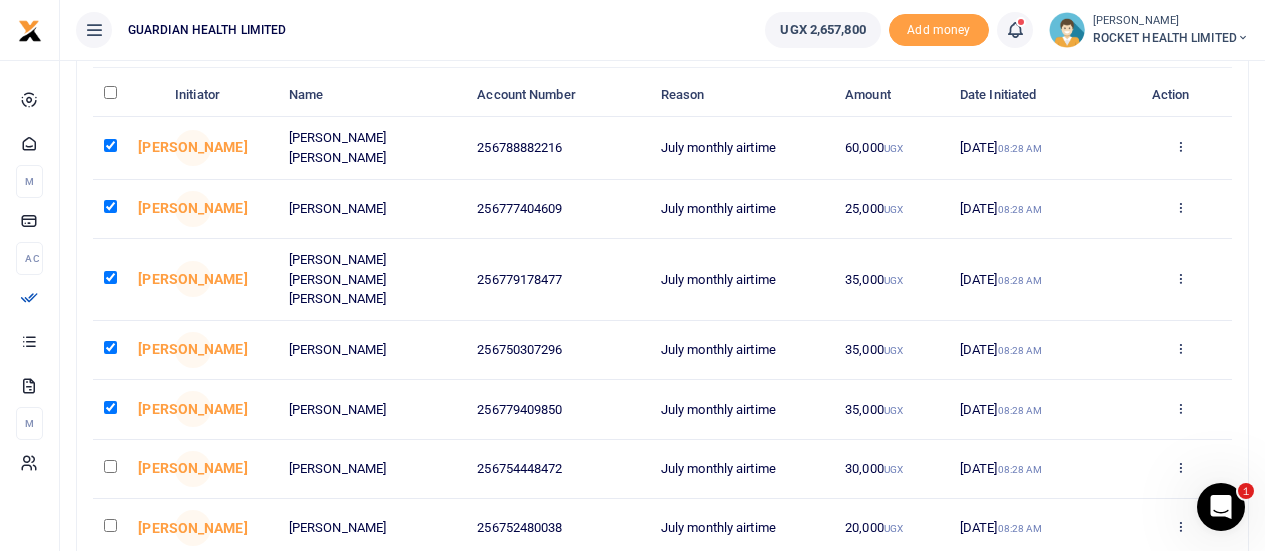 scroll, scrollTop: 183, scrollLeft: 0, axis: vertical 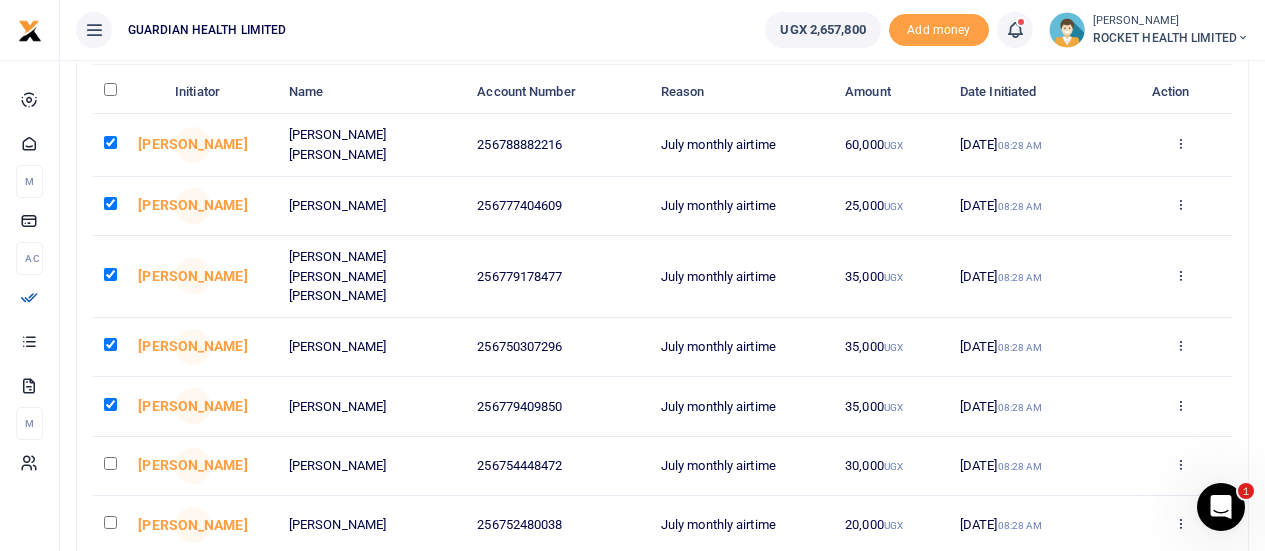 click at bounding box center [110, 463] 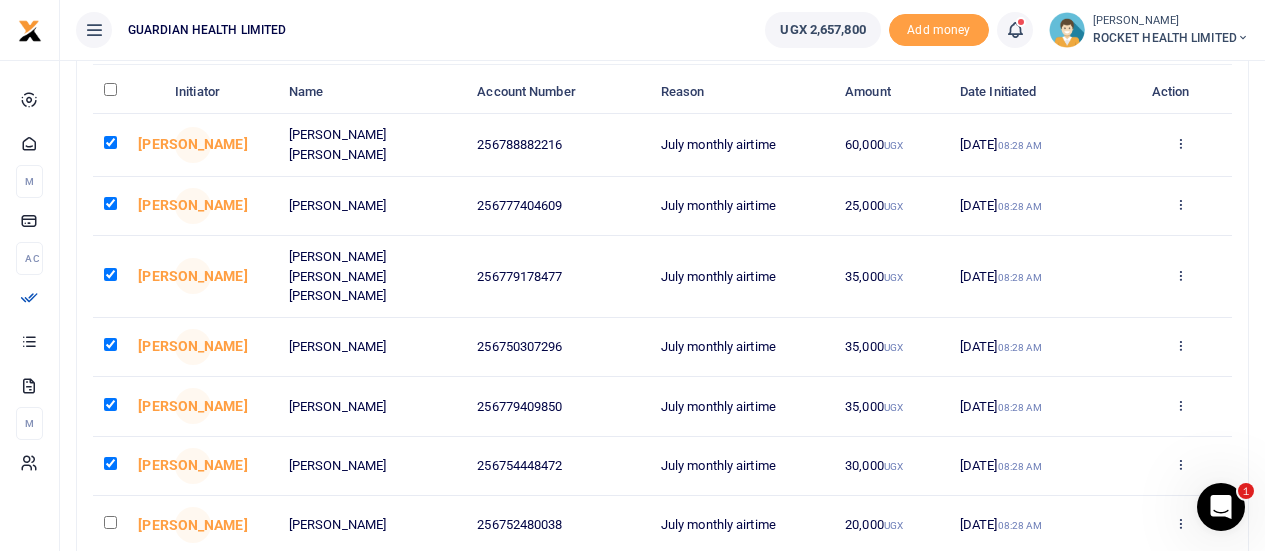 click at bounding box center [110, 522] 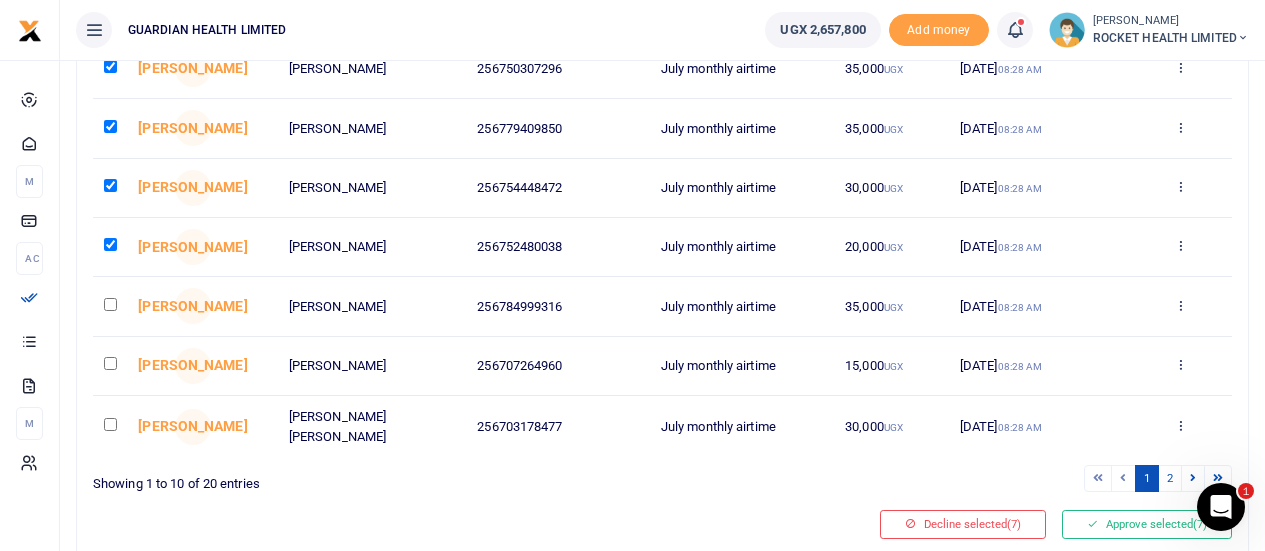 scroll, scrollTop: 463, scrollLeft: 0, axis: vertical 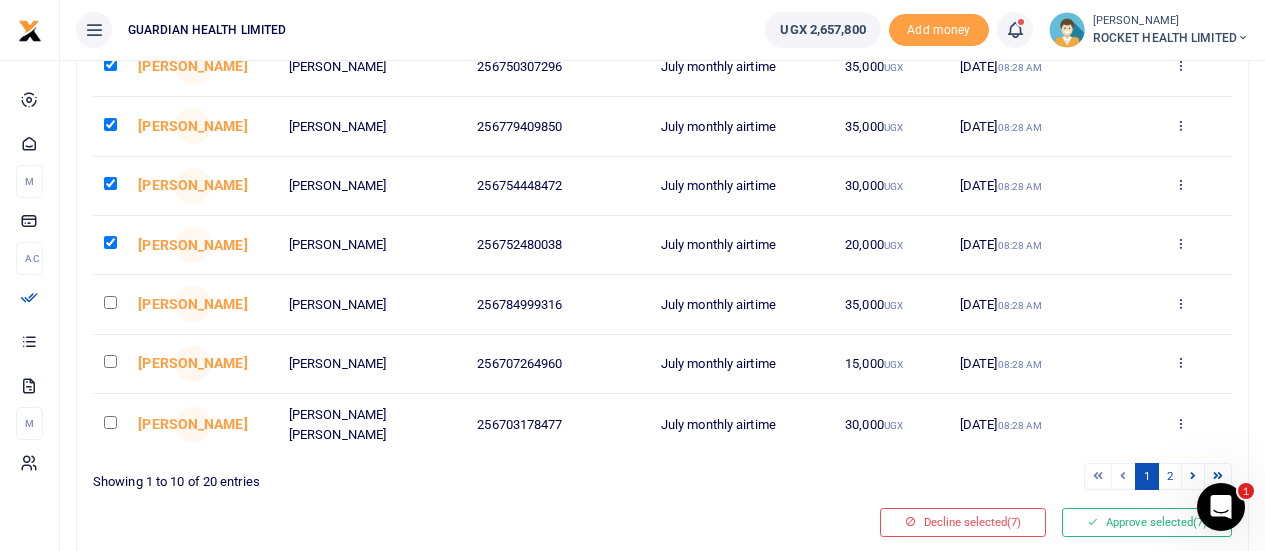 click at bounding box center (110, 302) 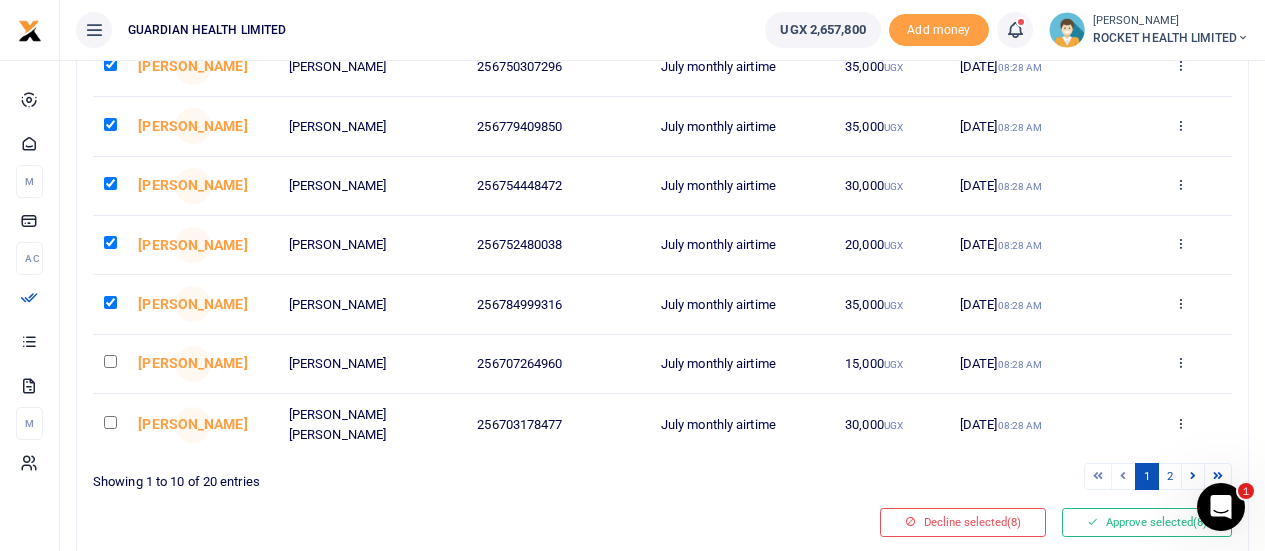 click at bounding box center [128, 364] 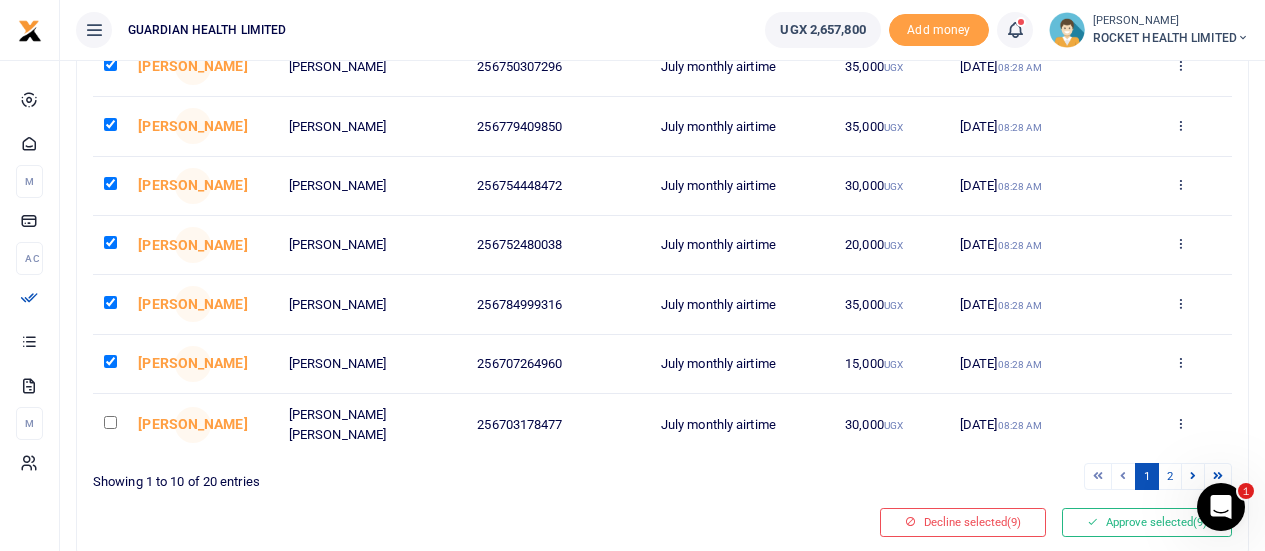 click at bounding box center (110, 422) 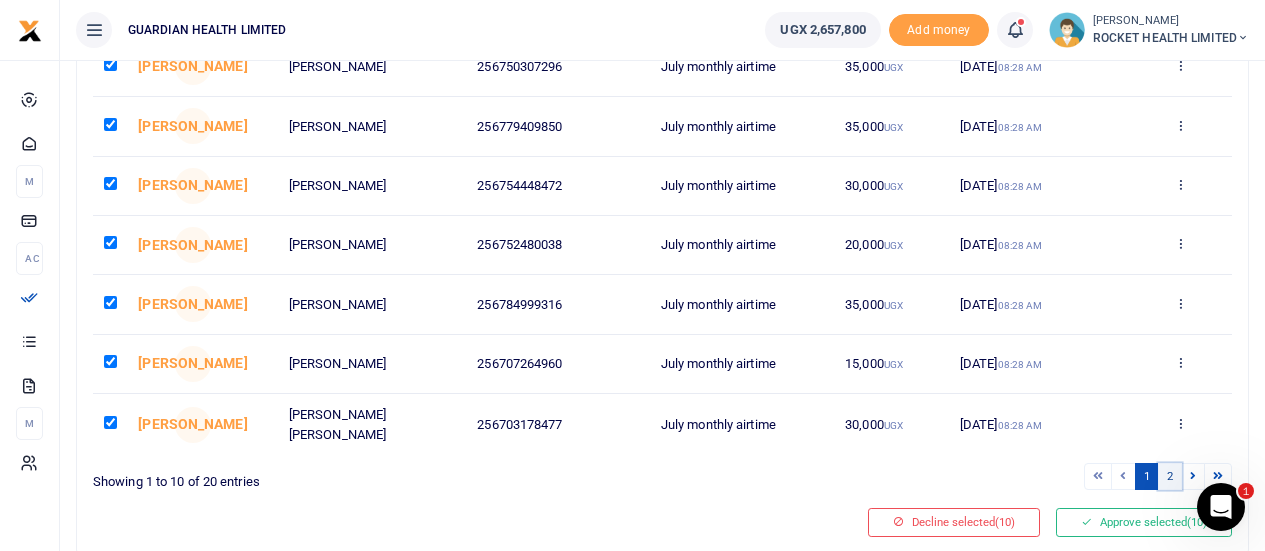 click on "2" at bounding box center [1170, 476] 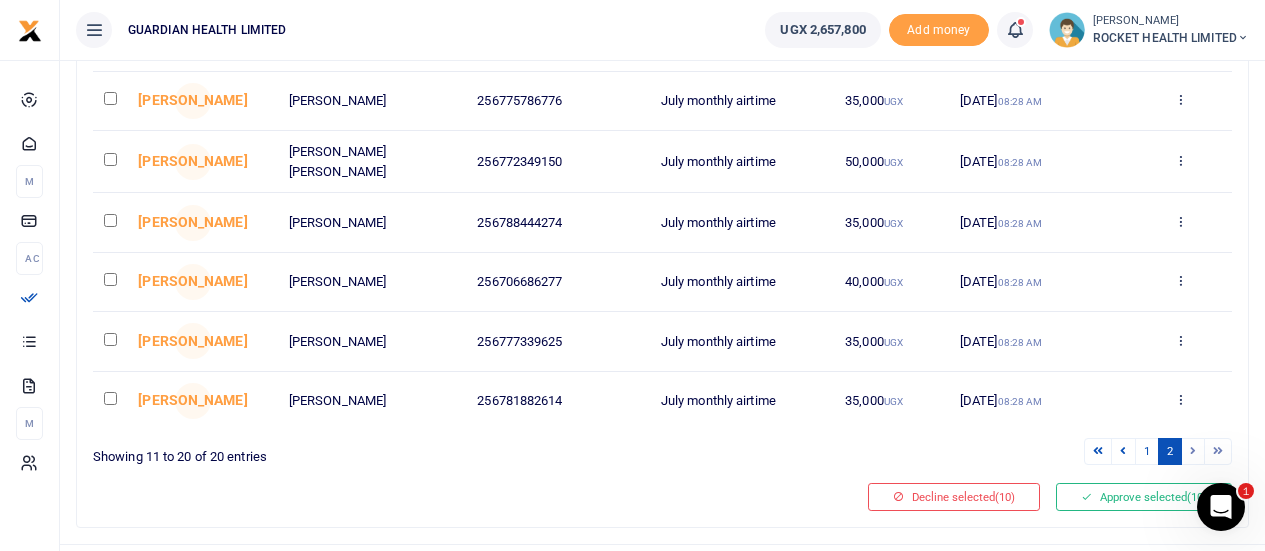 scroll, scrollTop: 0, scrollLeft: 0, axis: both 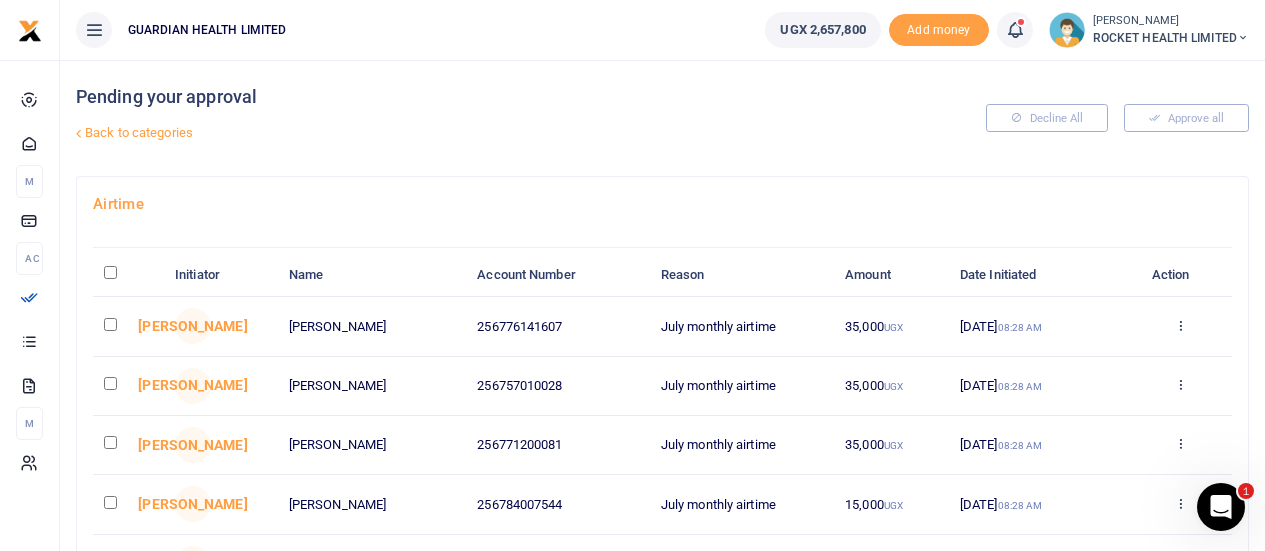 click at bounding box center [110, 324] 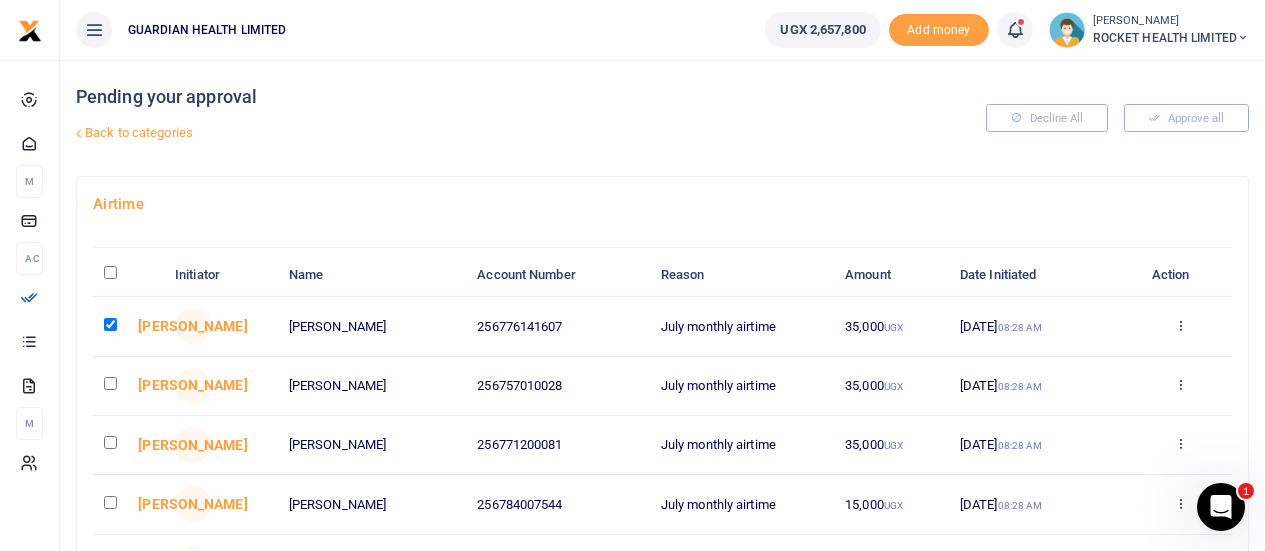 click at bounding box center (110, 383) 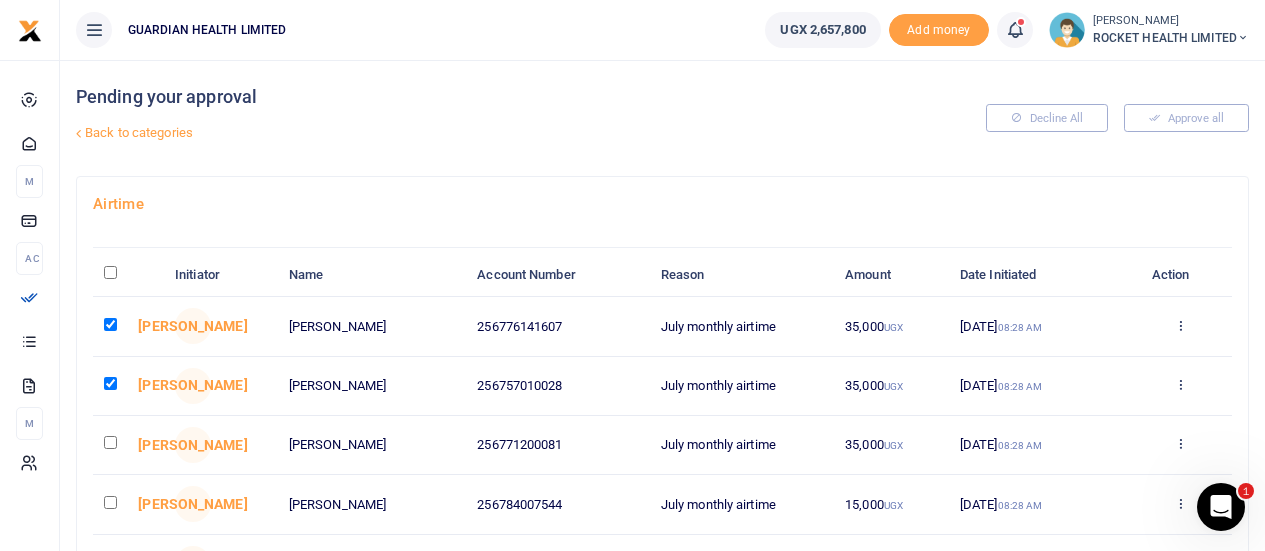 click at bounding box center (110, 442) 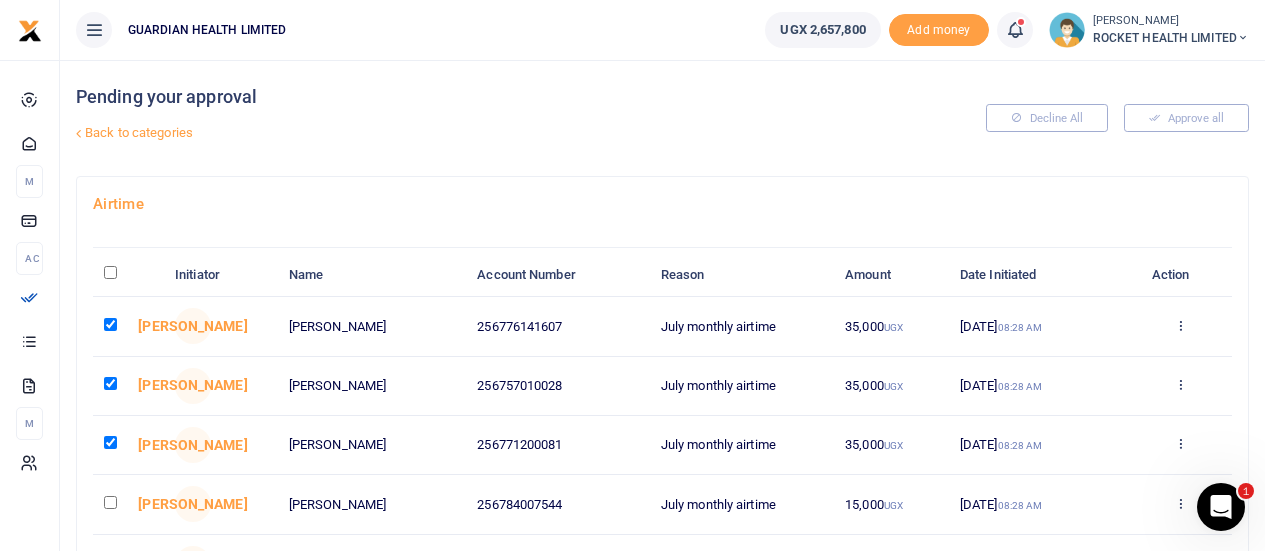 click at bounding box center (110, 502) 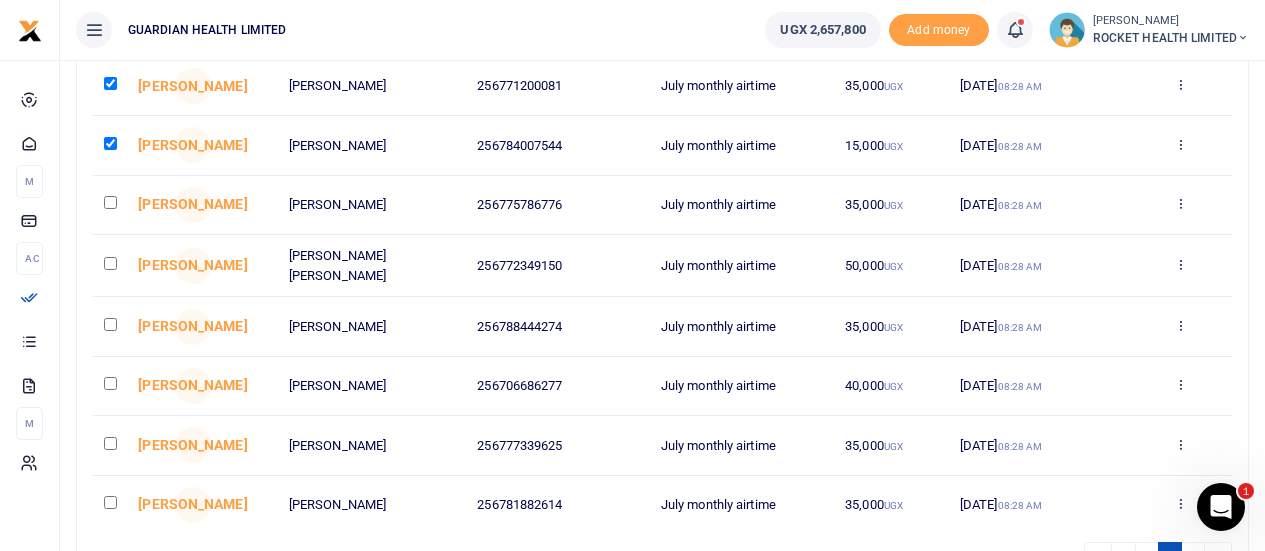 scroll, scrollTop: 360, scrollLeft: 0, axis: vertical 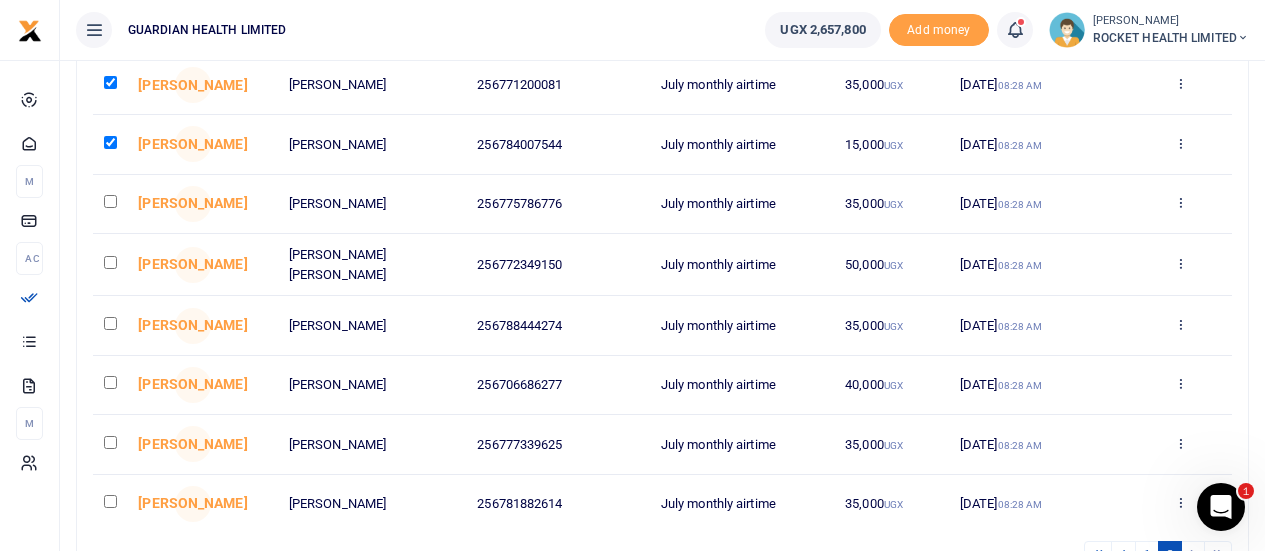 click at bounding box center [110, 201] 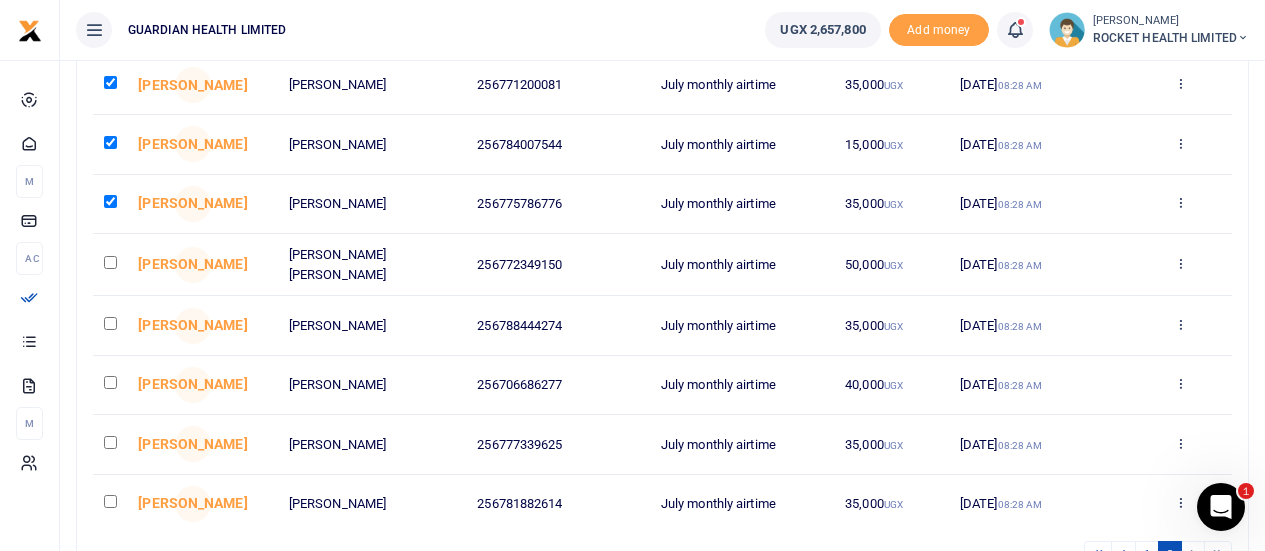 click at bounding box center [110, 262] 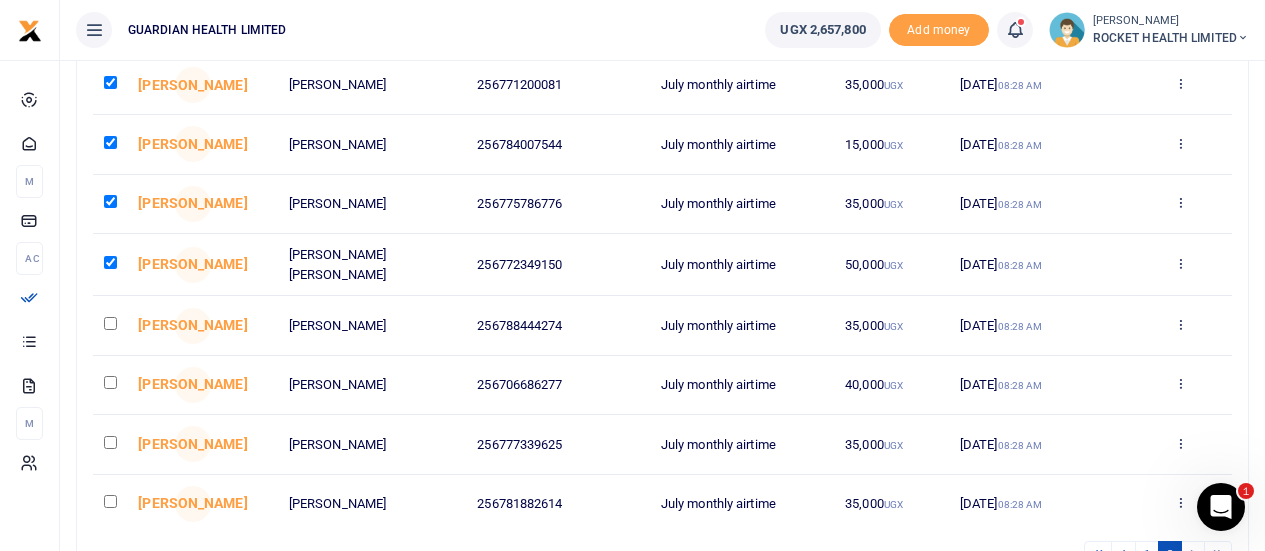 click at bounding box center [128, 325] 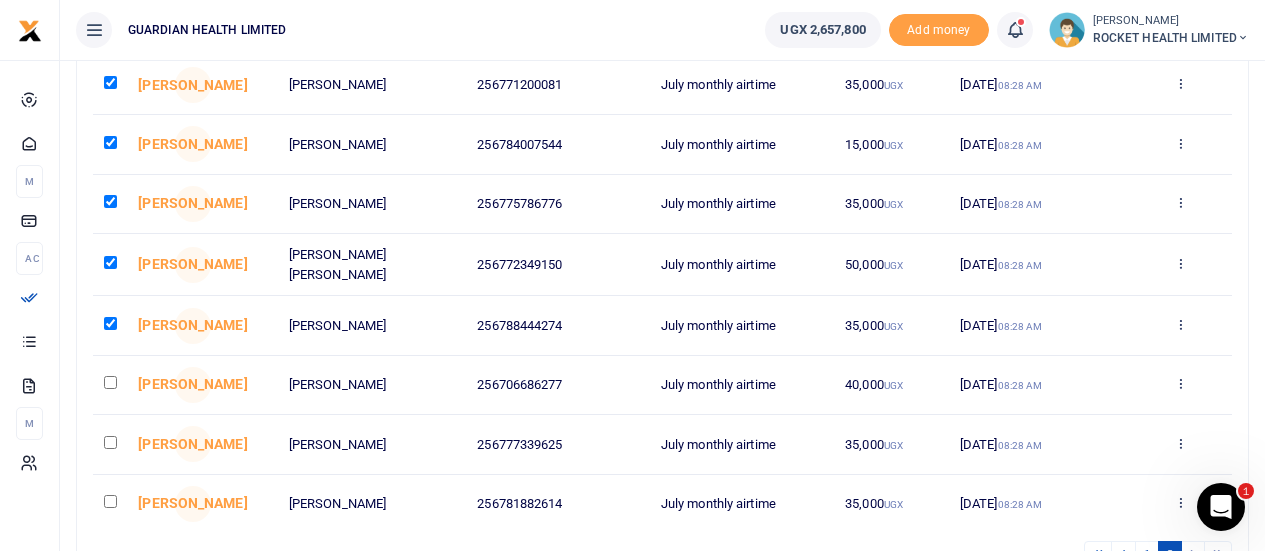 click at bounding box center (128, 385) 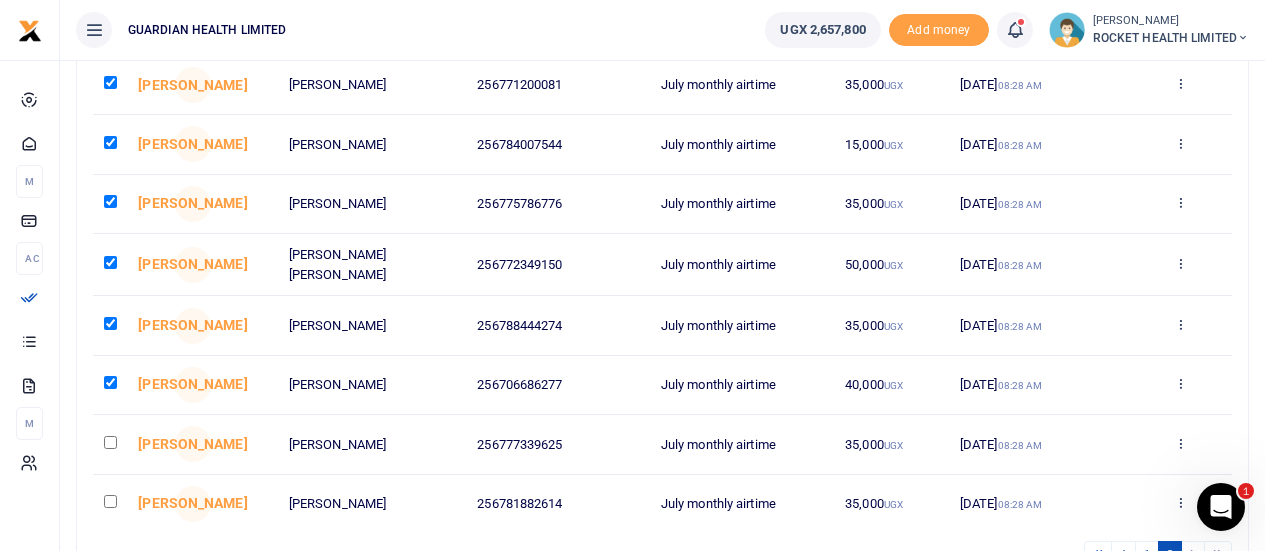 click at bounding box center (110, 442) 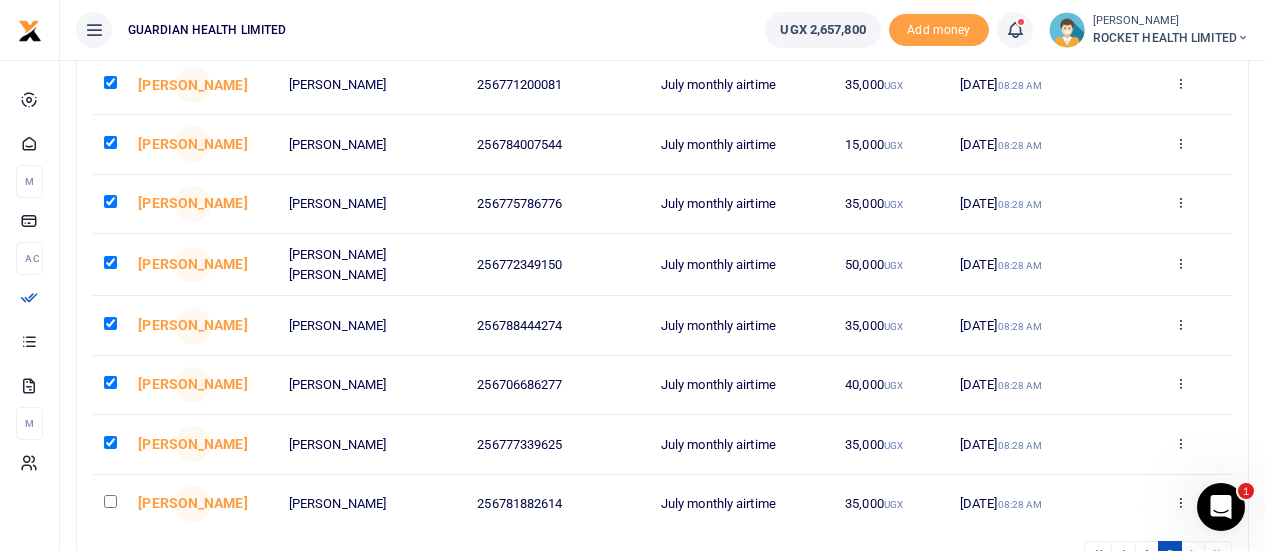 click at bounding box center (110, 501) 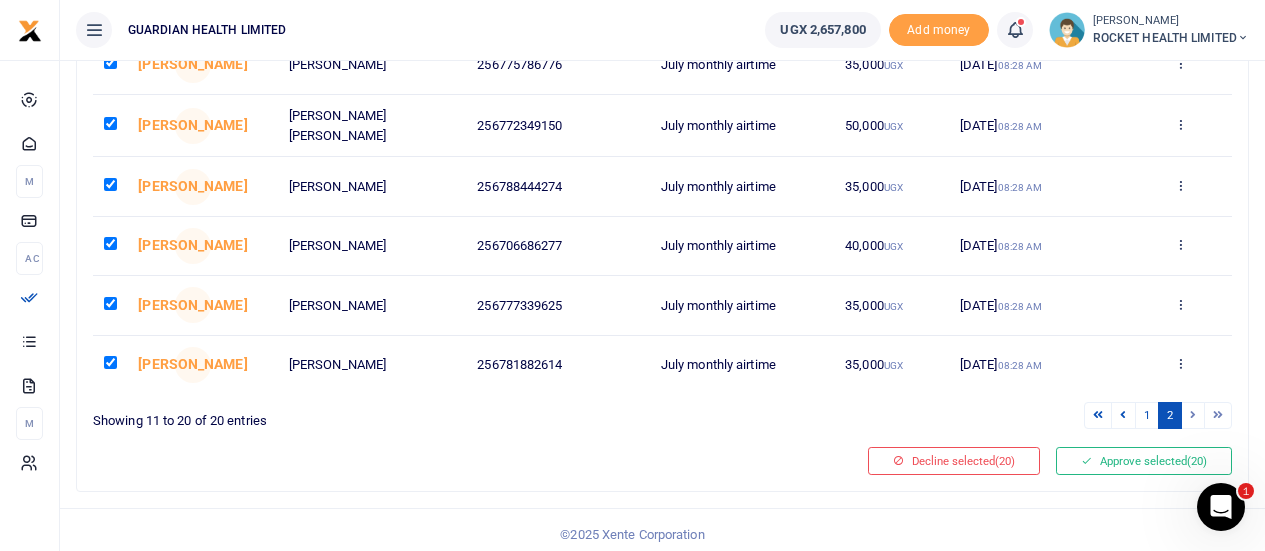 scroll, scrollTop: 505, scrollLeft: 0, axis: vertical 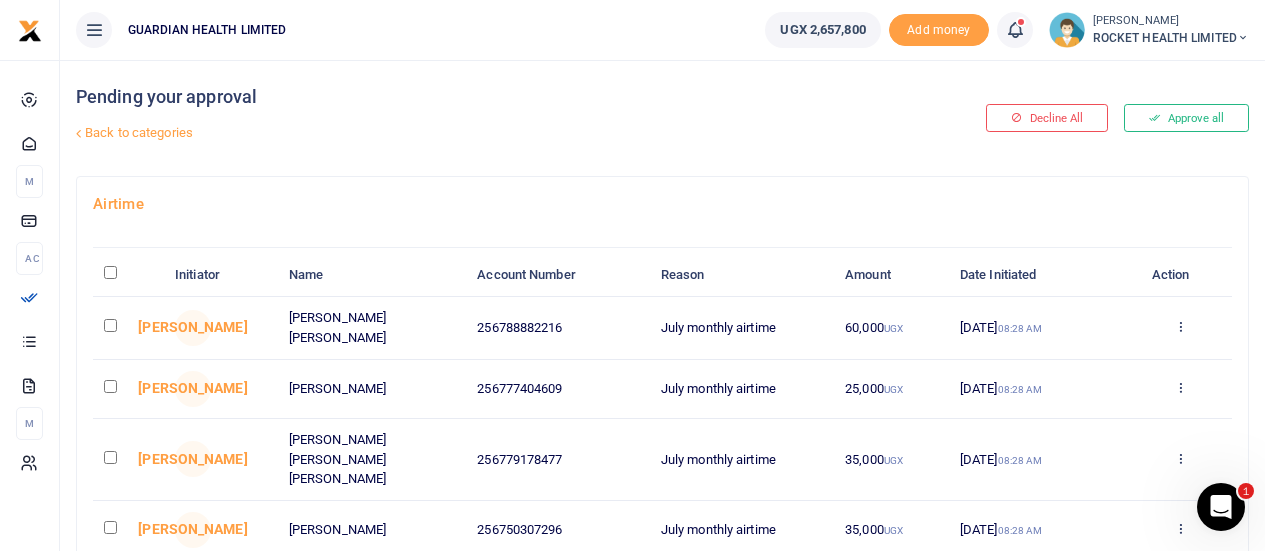 click at bounding box center (110, 325) 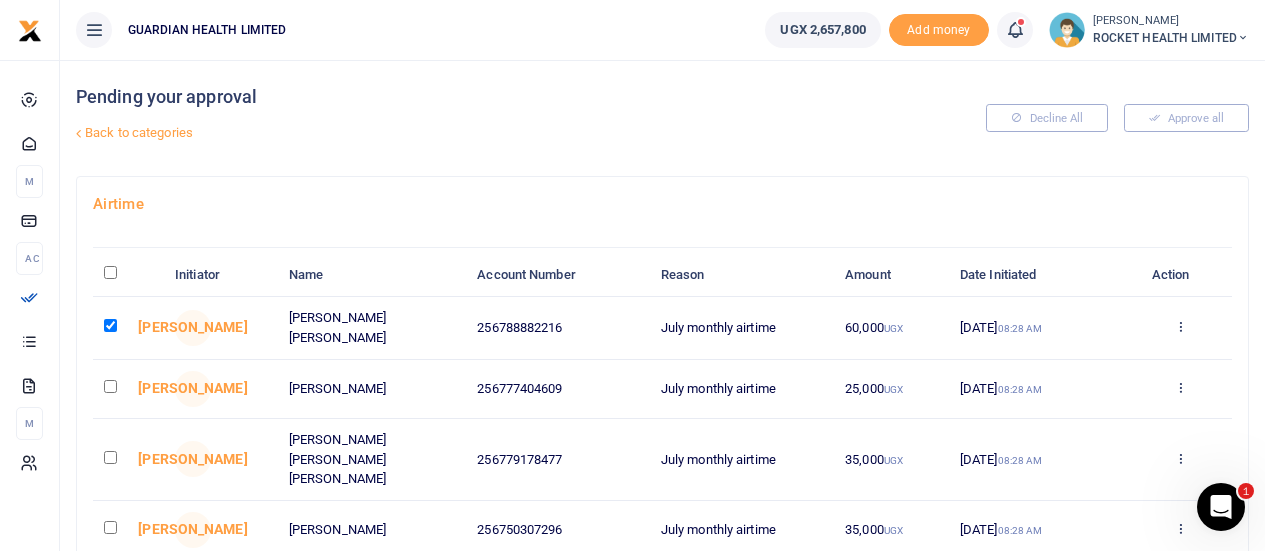 click at bounding box center [110, 386] 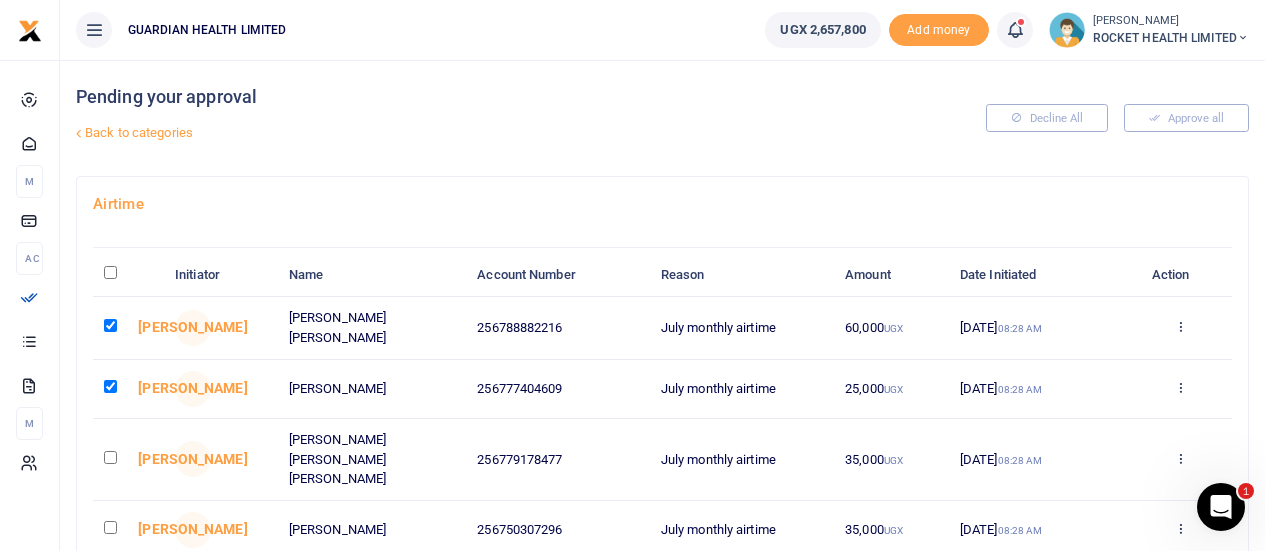 click at bounding box center (110, 457) 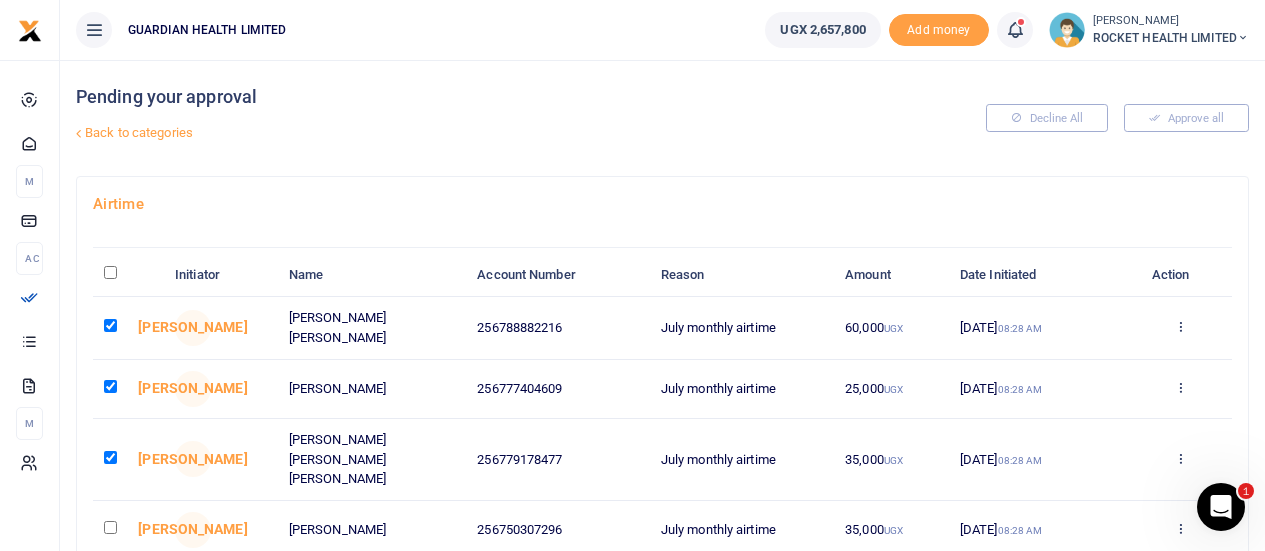 click at bounding box center [110, 527] 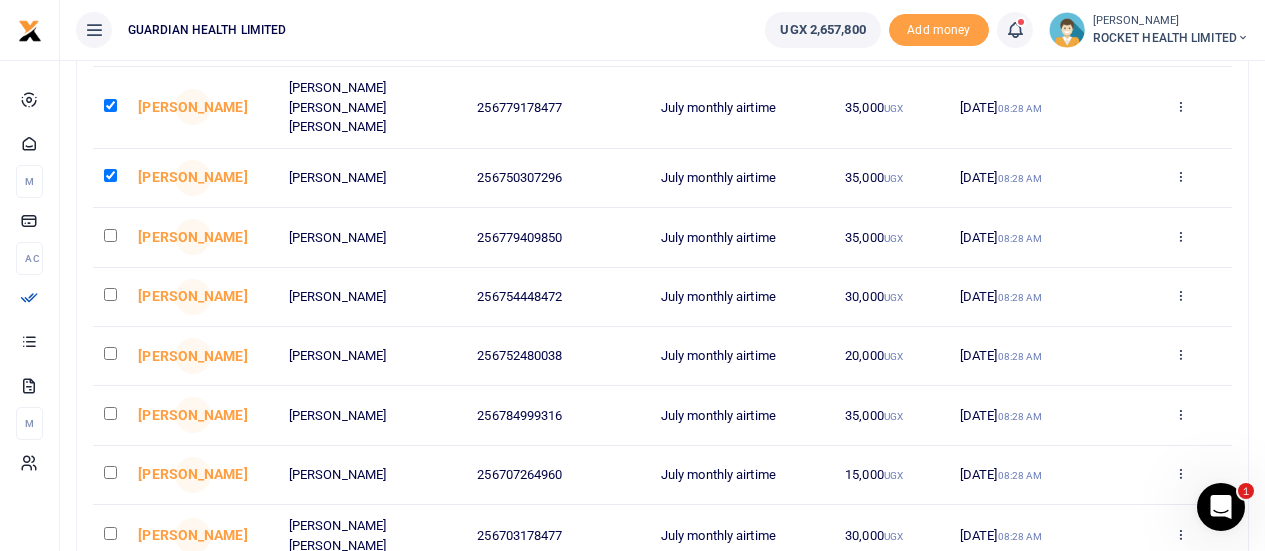 scroll, scrollTop: 360, scrollLeft: 0, axis: vertical 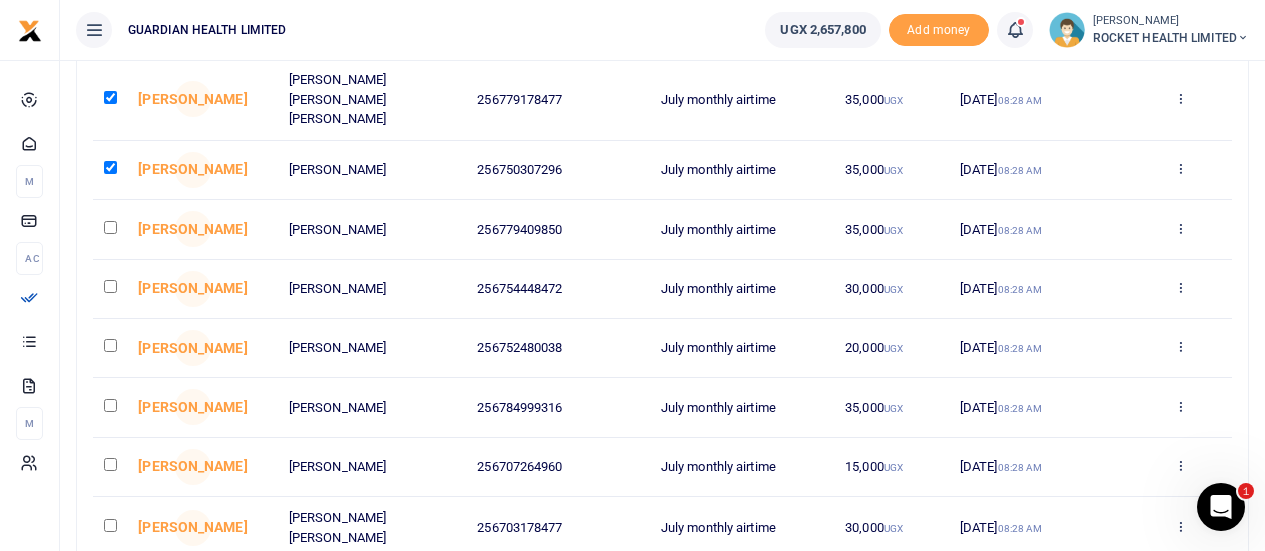 click at bounding box center [110, 227] 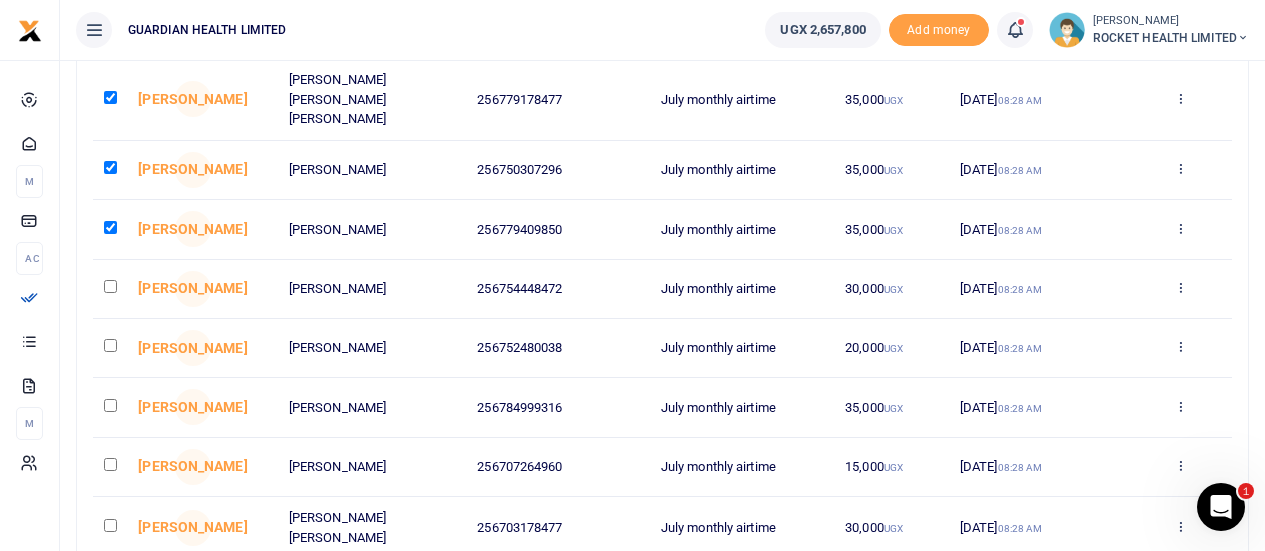 click at bounding box center (110, 286) 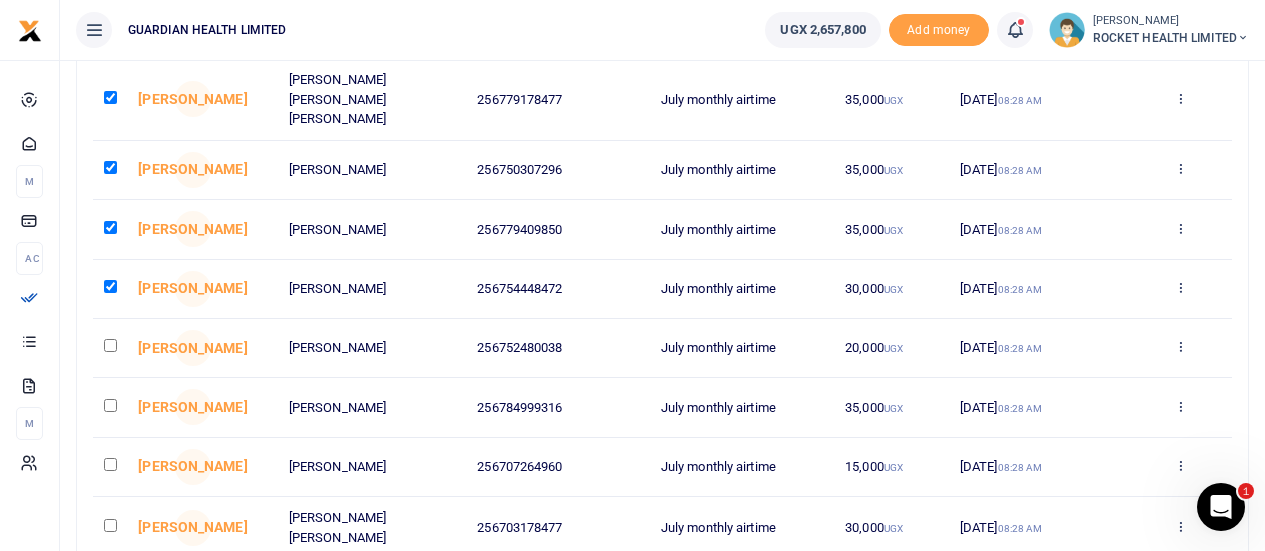 click at bounding box center (110, 345) 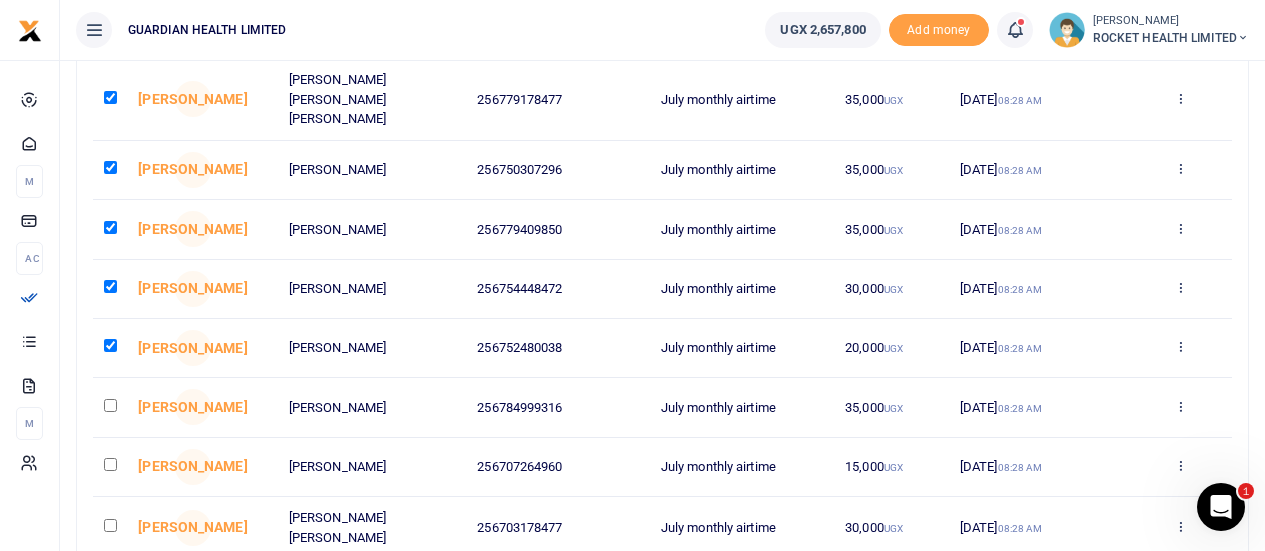 click at bounding box center (110, 405) 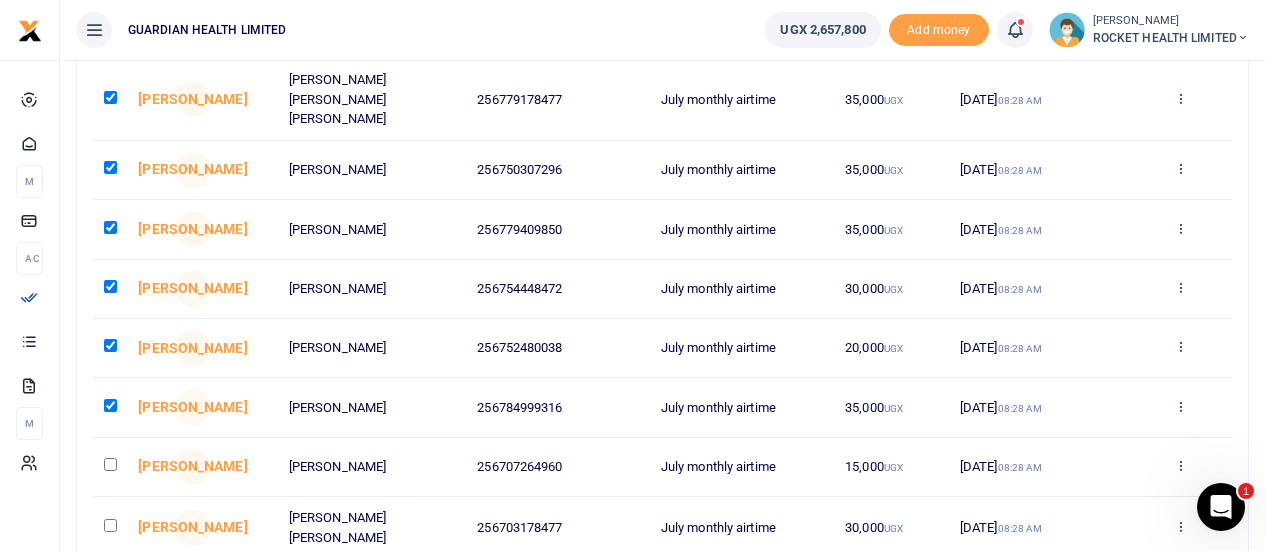 click at bounding box center [128, 467] 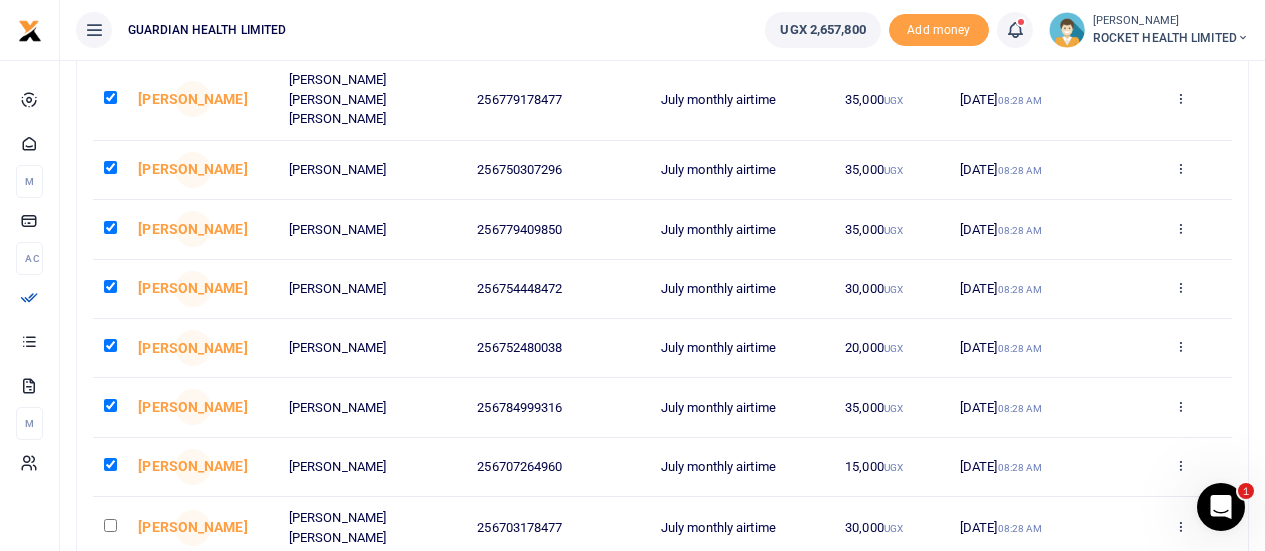 click at bounding box center (110, 525) 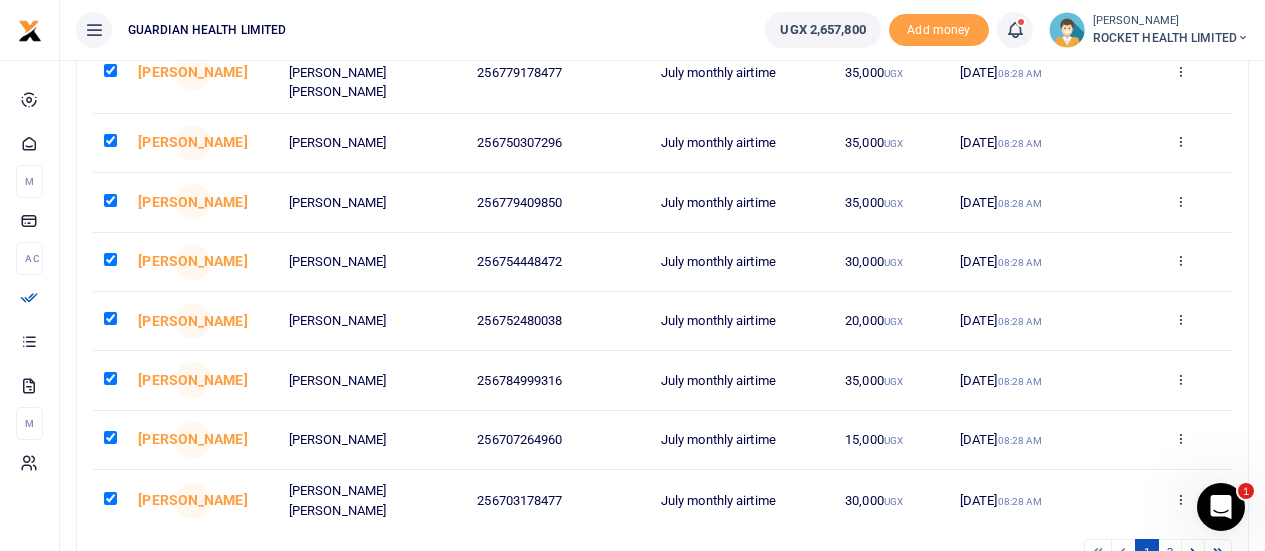scroll, scrollTop: 400, scrollLeft: 0, axis: vertical 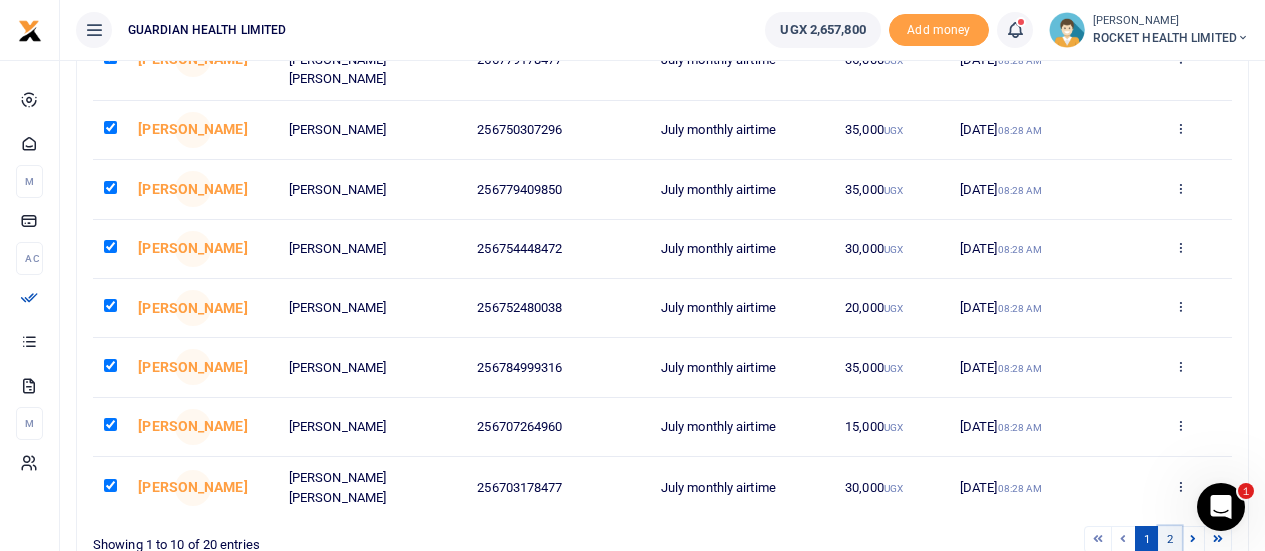click on "2" at bounding box center (1170, 539) 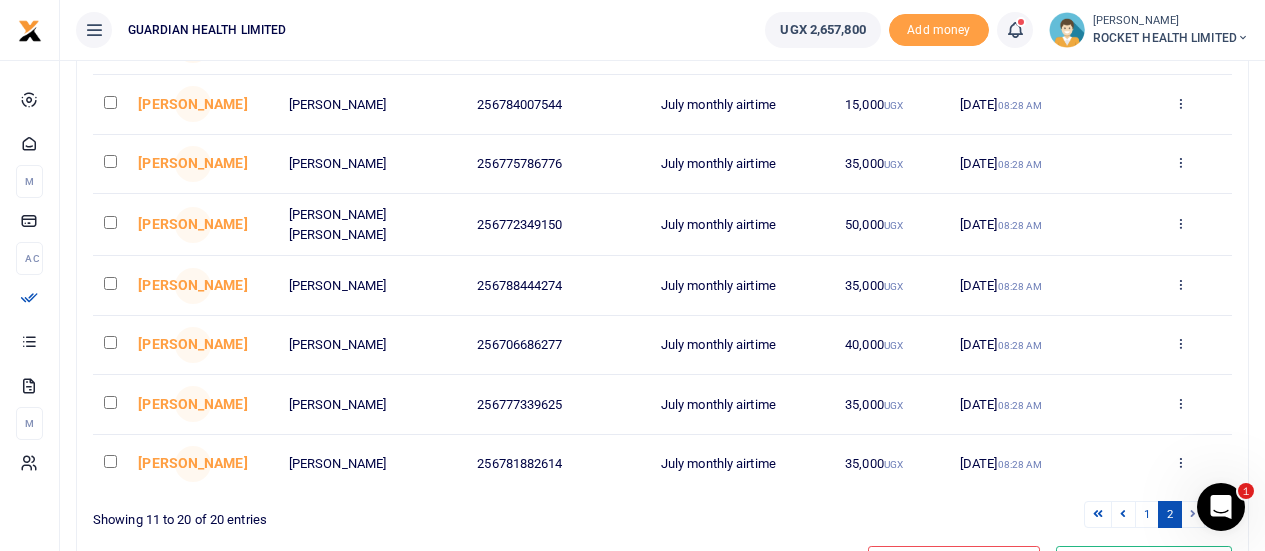 click at bounding box center (110, 102) 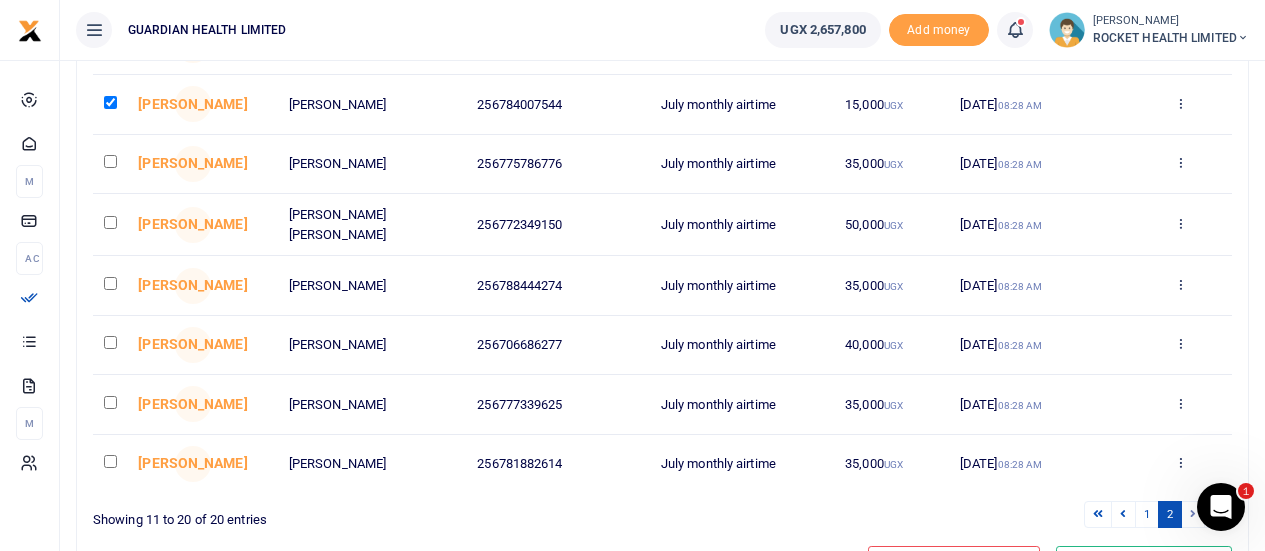 click at bounding box center (110, 161) 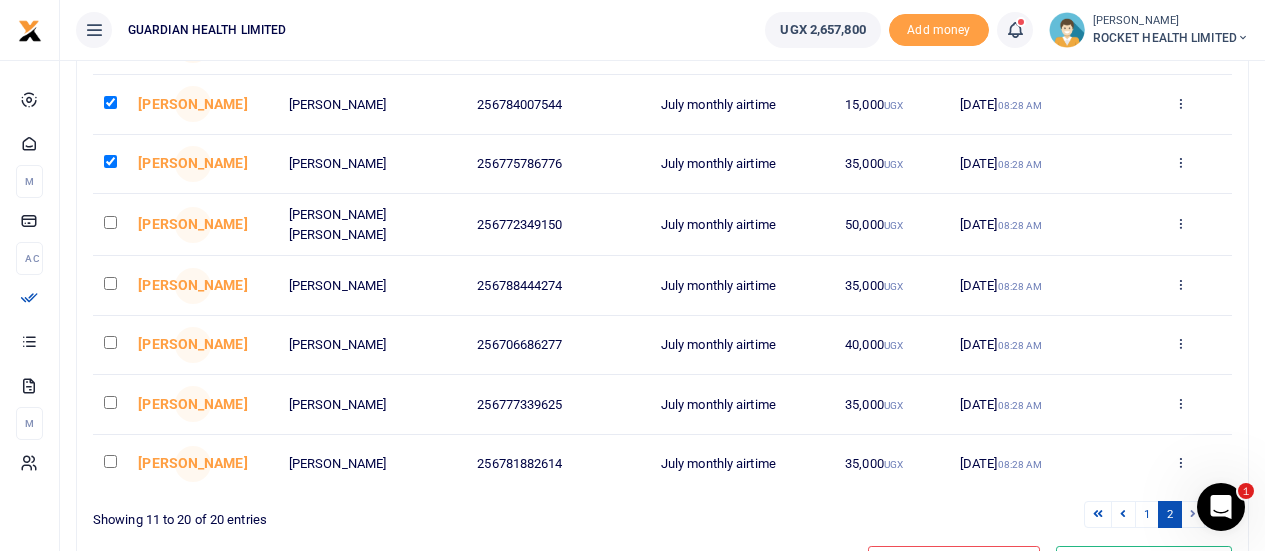 click at bounding box center [110, 222] 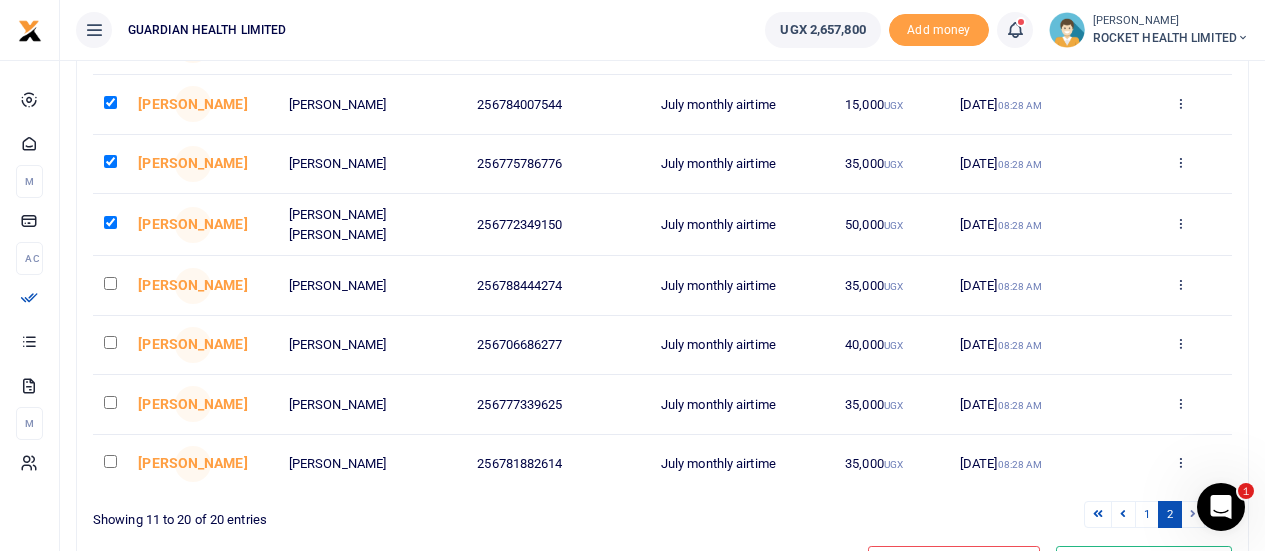 click at bounding box center [110, 283] 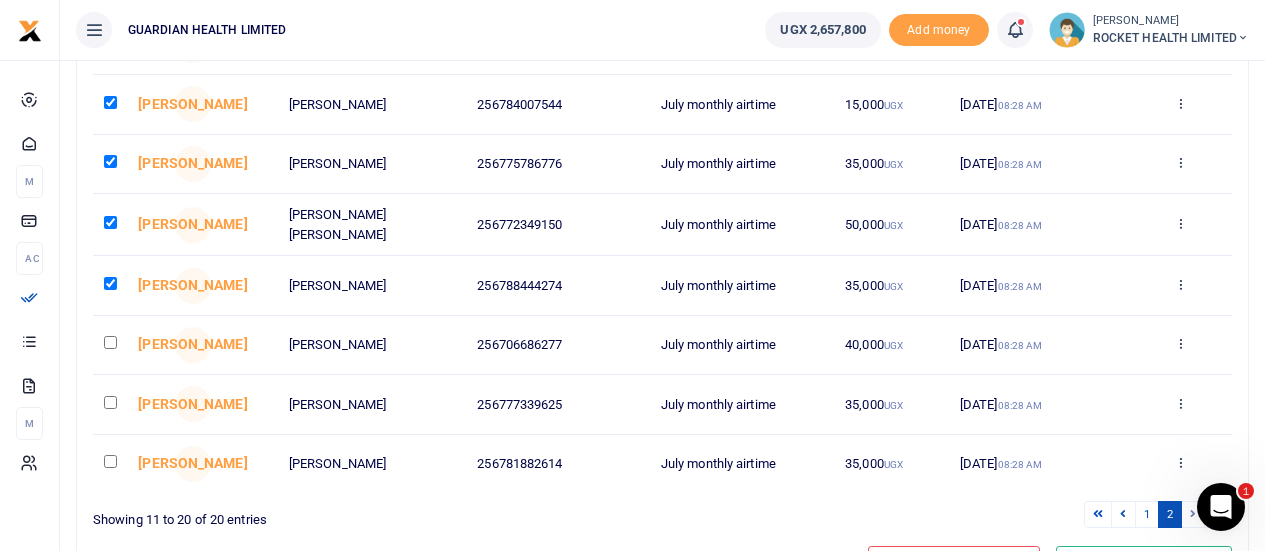 click at bounding box center (110, 342) 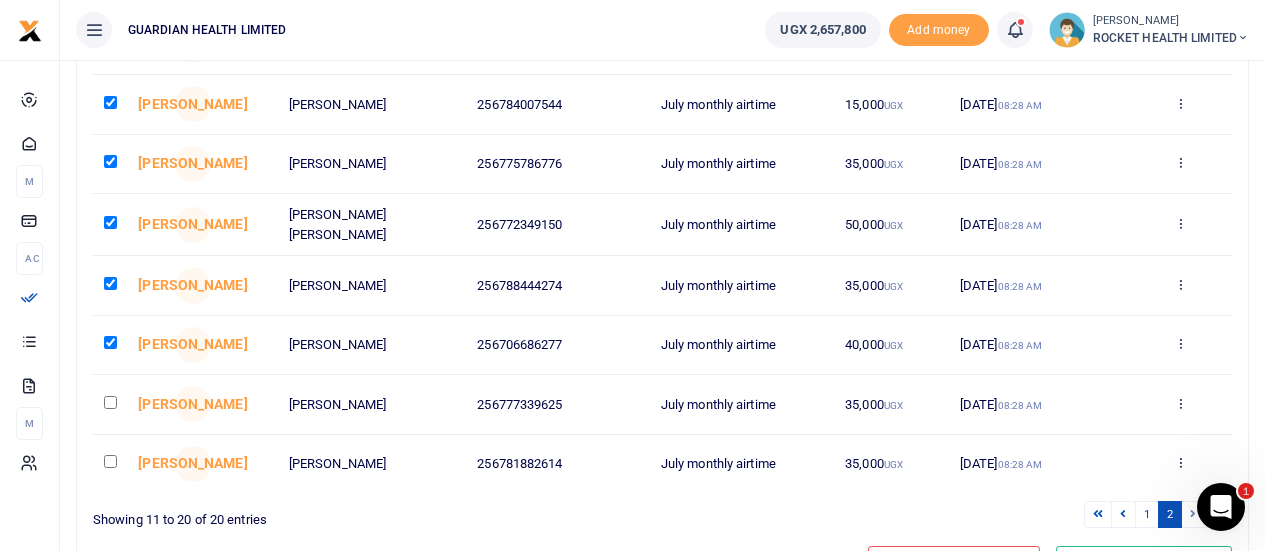 click at bounding box center [110, 402] 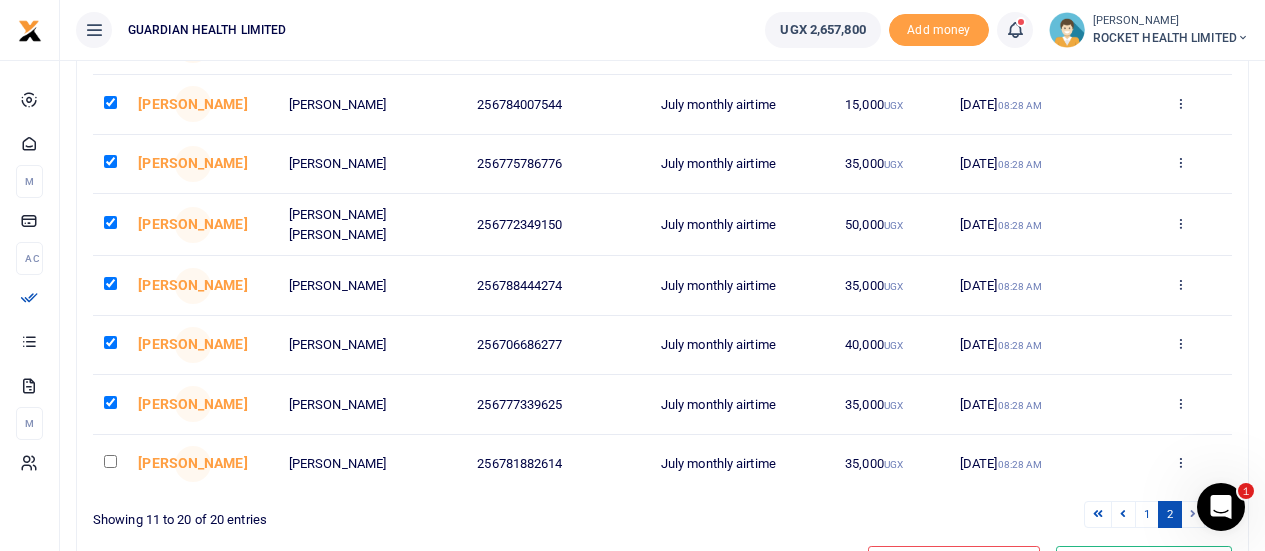 click at bounding box center (110, 461) 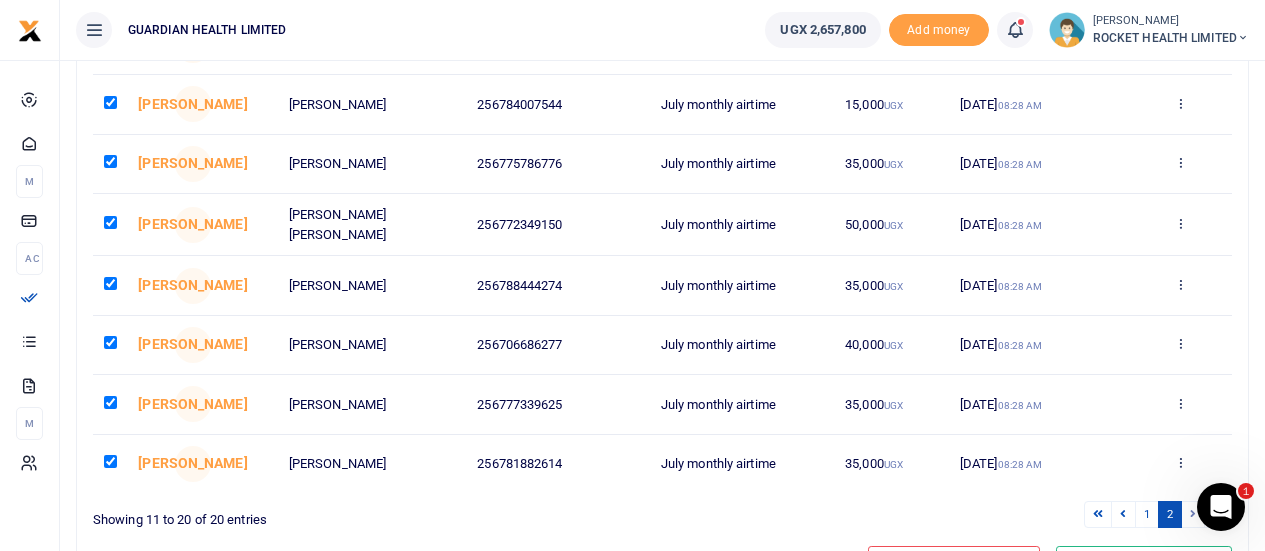 scroll, scrollTop: 0, scrollLeft: 0, axis: both 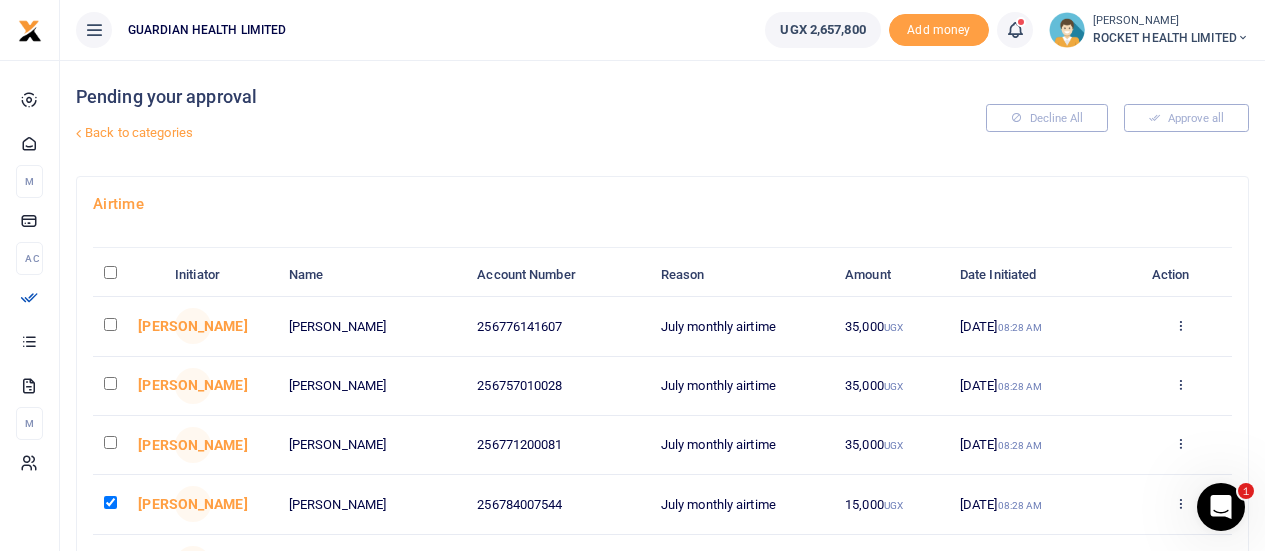 click at bounding box center [110, 442] 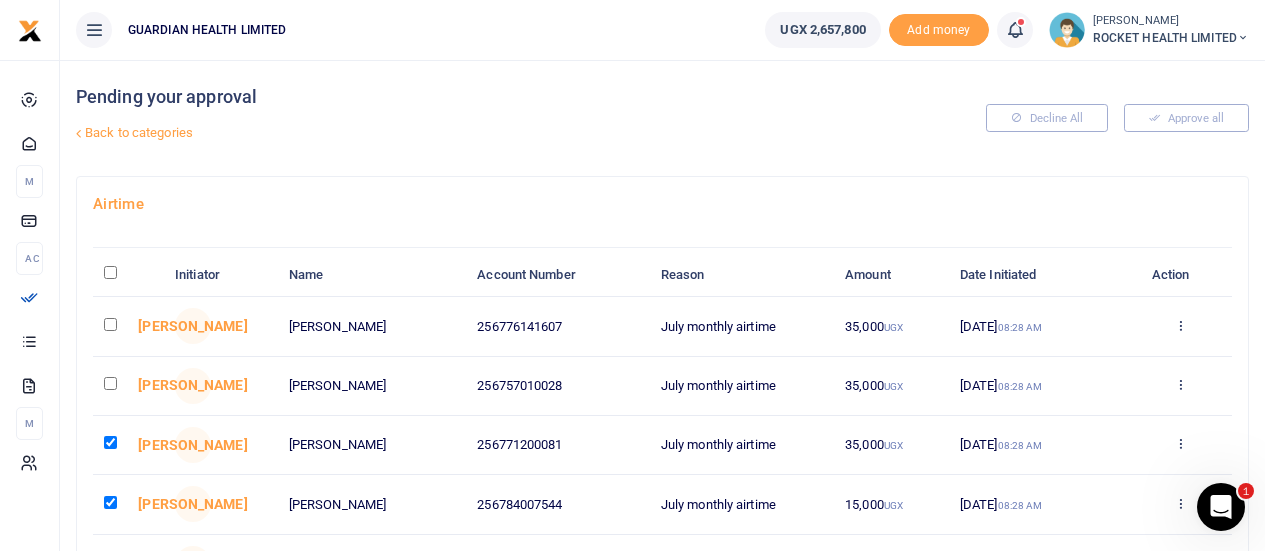 click at bounding box center (110, 383) 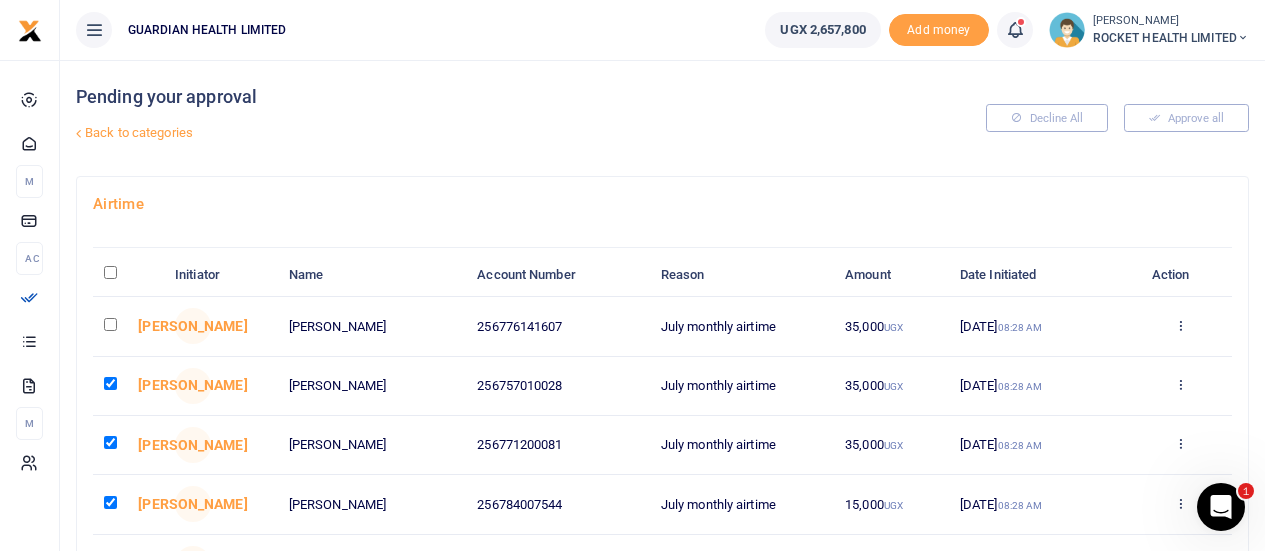 click at bounding box center [110, 324] 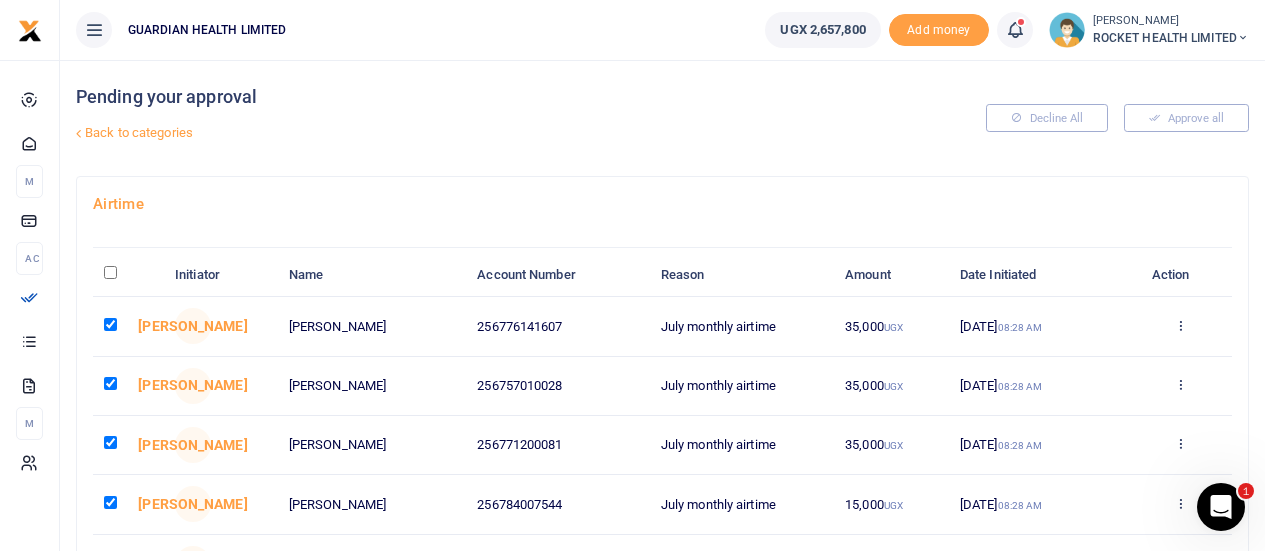 scroll, scrollTop: 482, scrollLeft: 0, axis: vertical 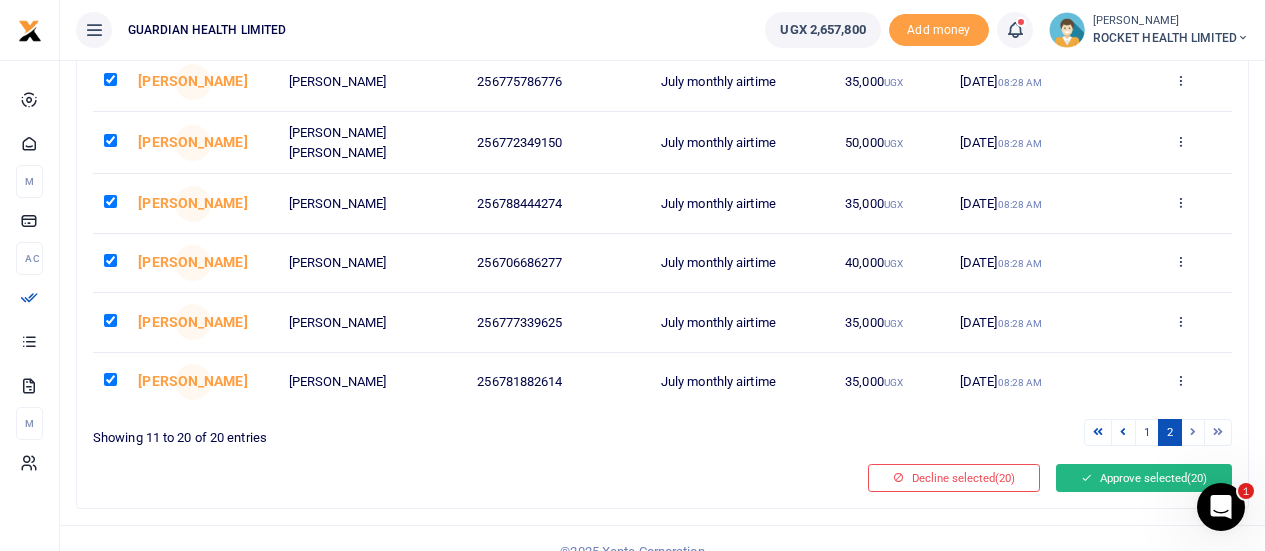 click on "Approve selected  (20)" at bounding box center (1144, 478) 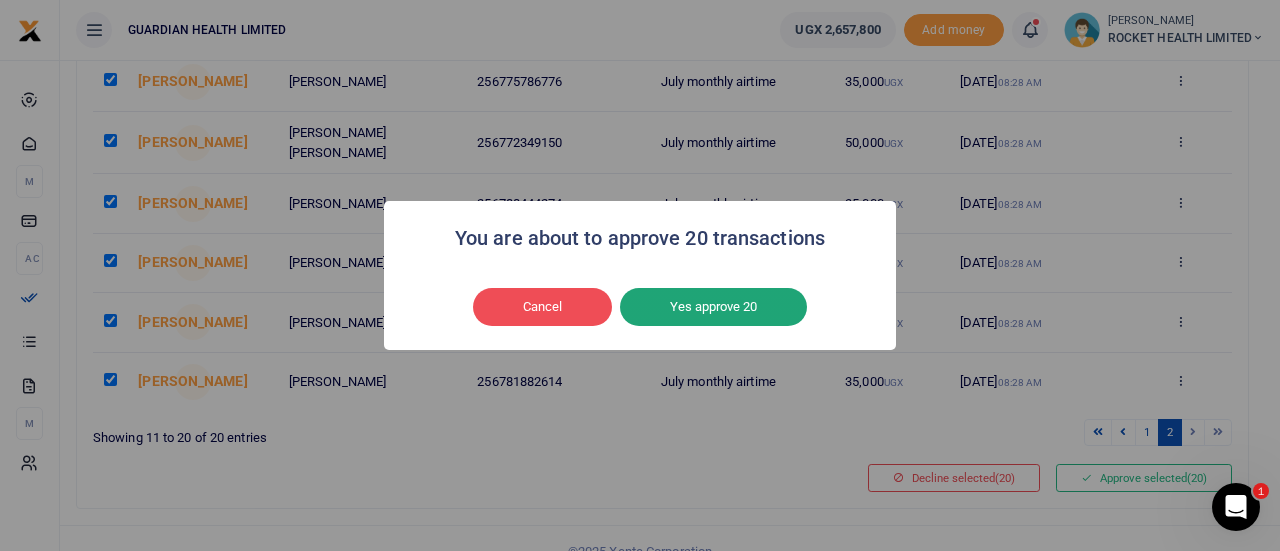 click on "Yes approve 20" at bounding box center [713, 307] 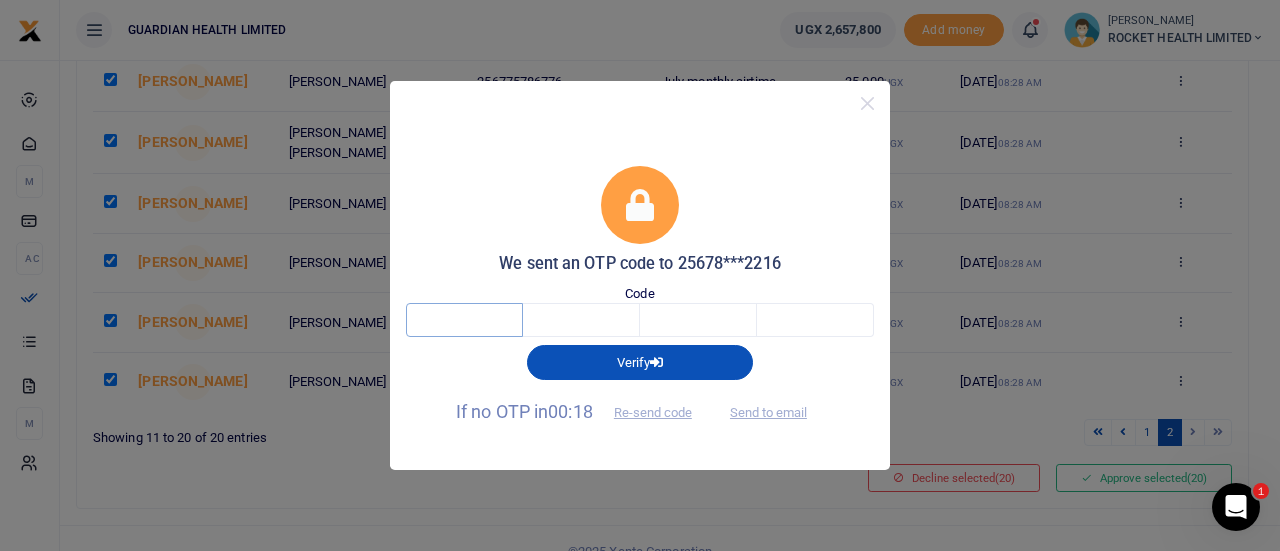 click at bounding box center (464, 320) 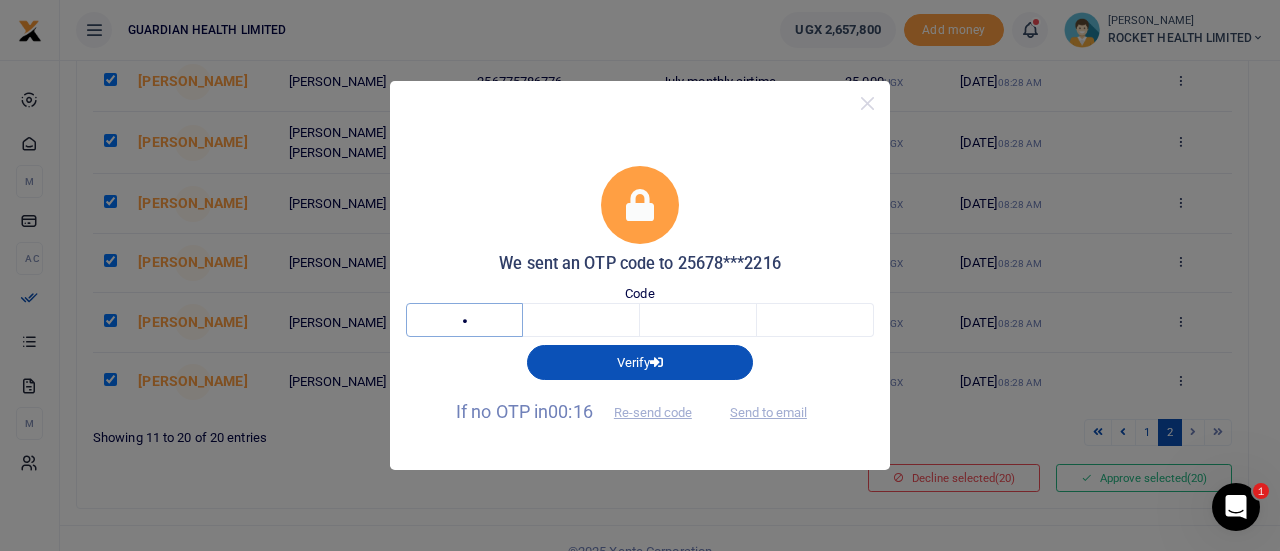 type on "7" 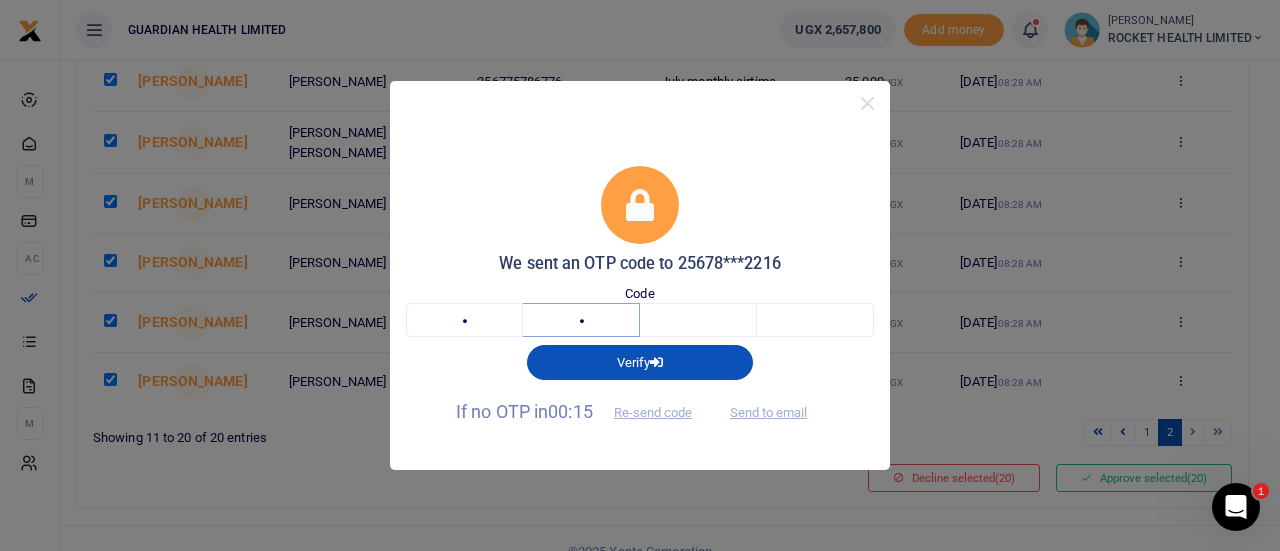 type on "9" 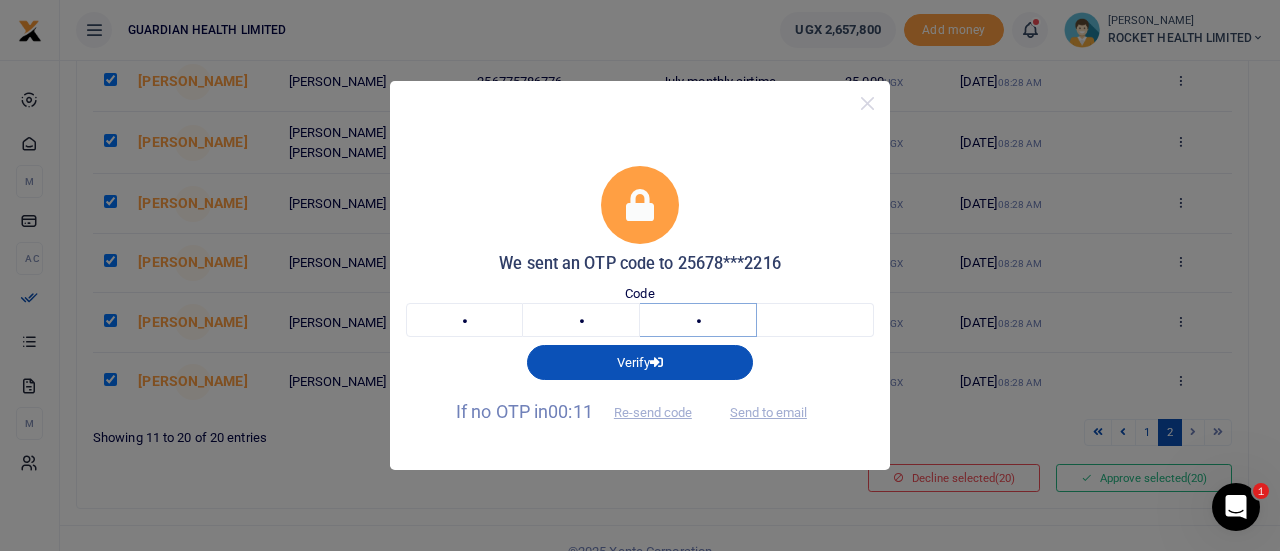 type on "9" 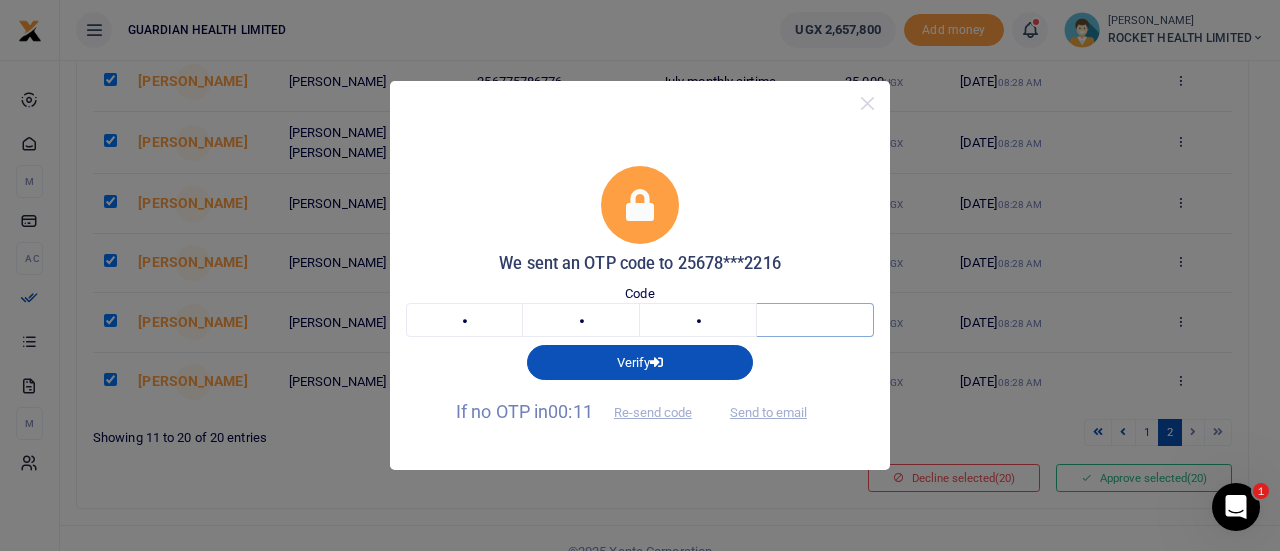 type on "5" 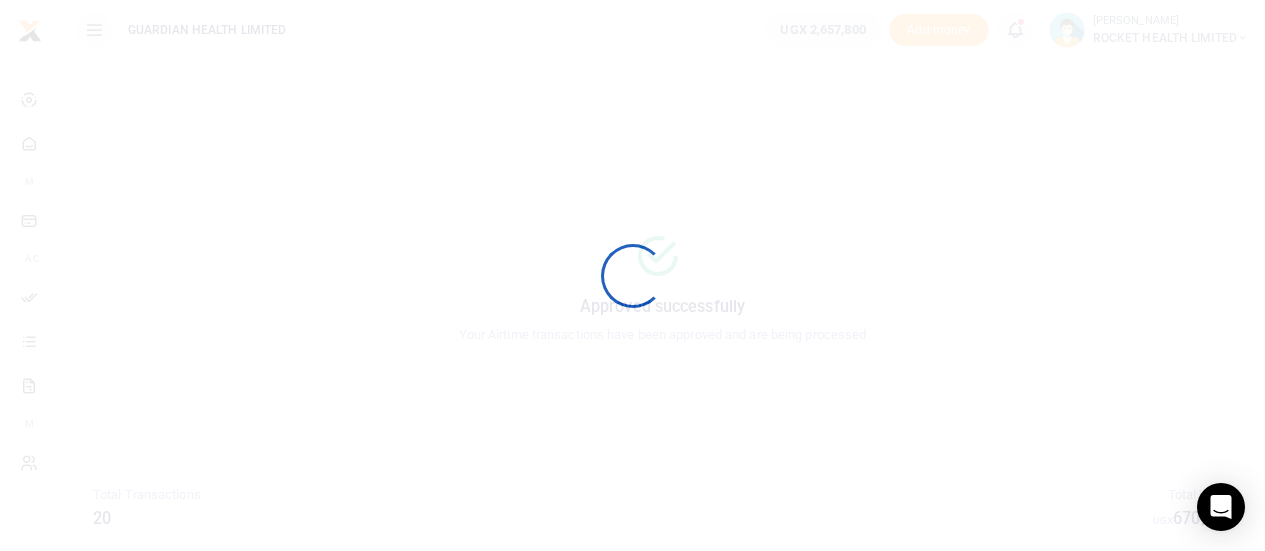 scroll, scrollTop: 0, scrollLeft: 0, axis: both 